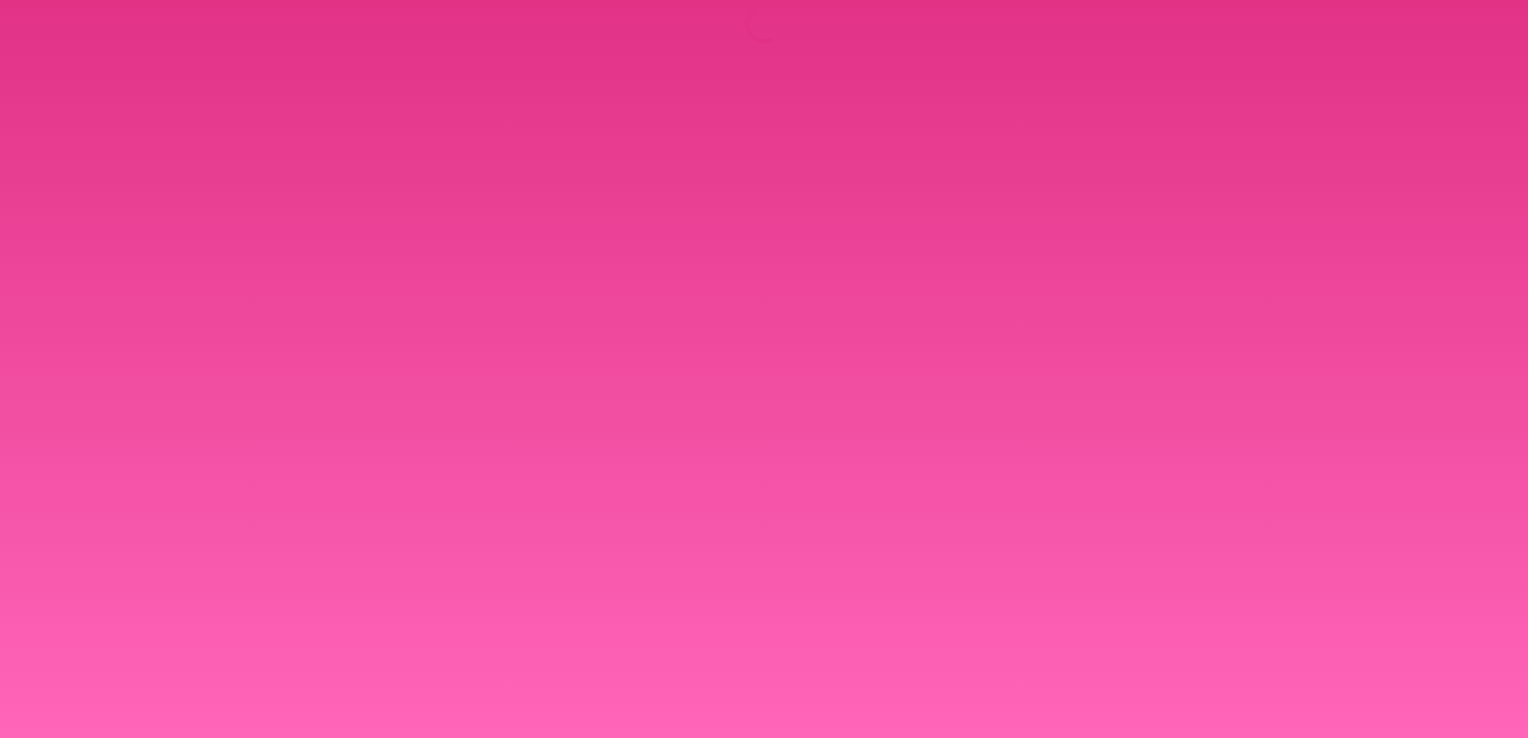 scroll, scrollTop: 0, scrollLeft: 0, axis: both 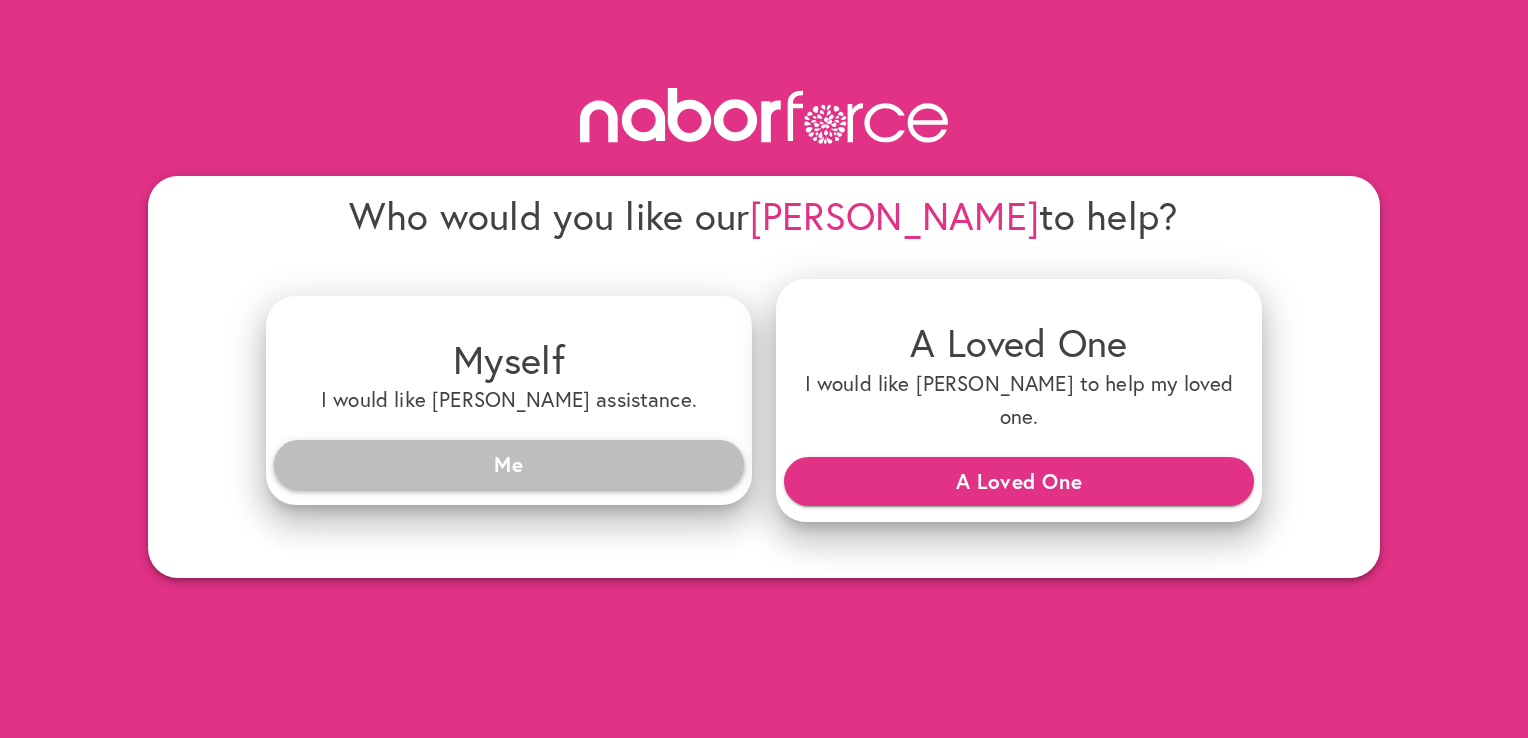 click on "Me" at bounding box center [509, 464] 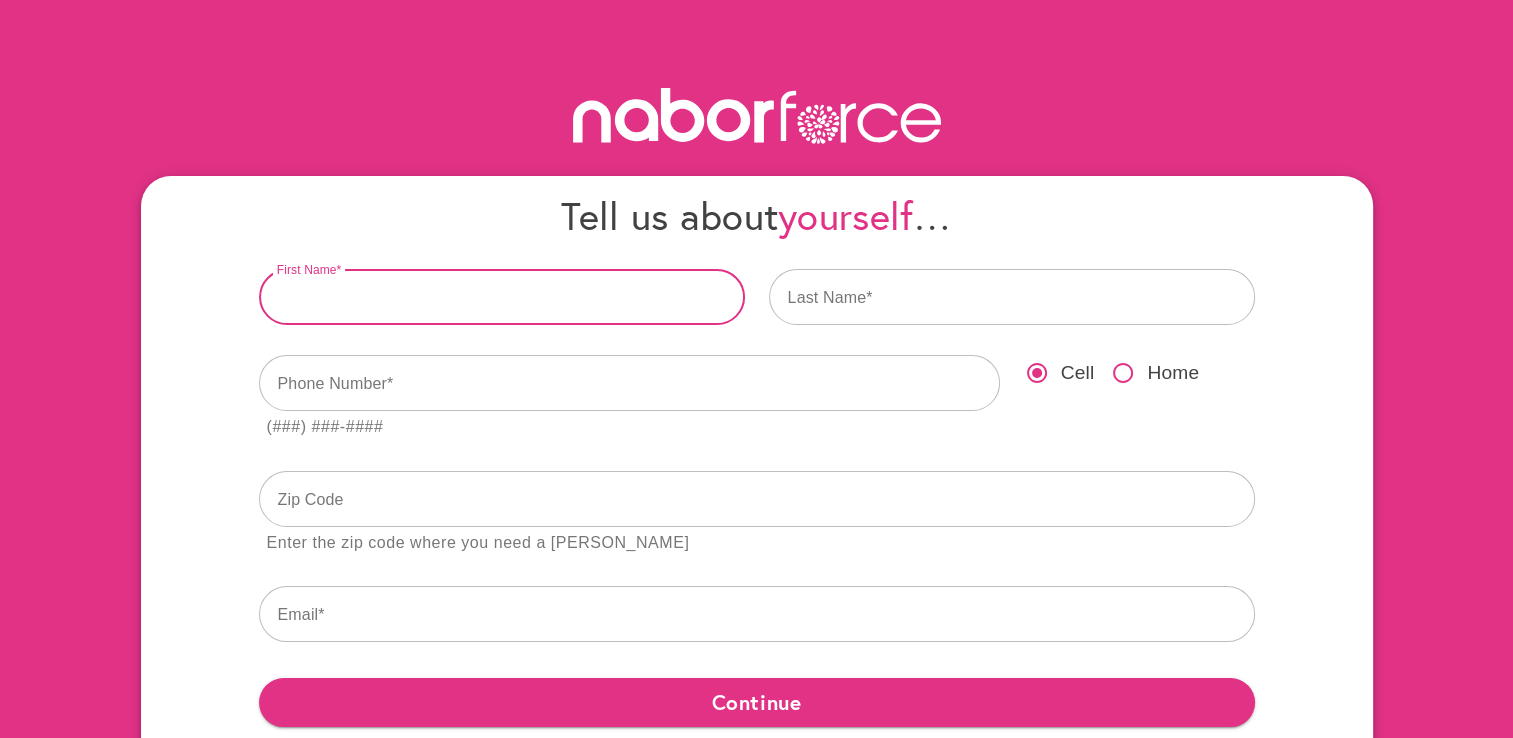 click at bounding box center [502, 297] 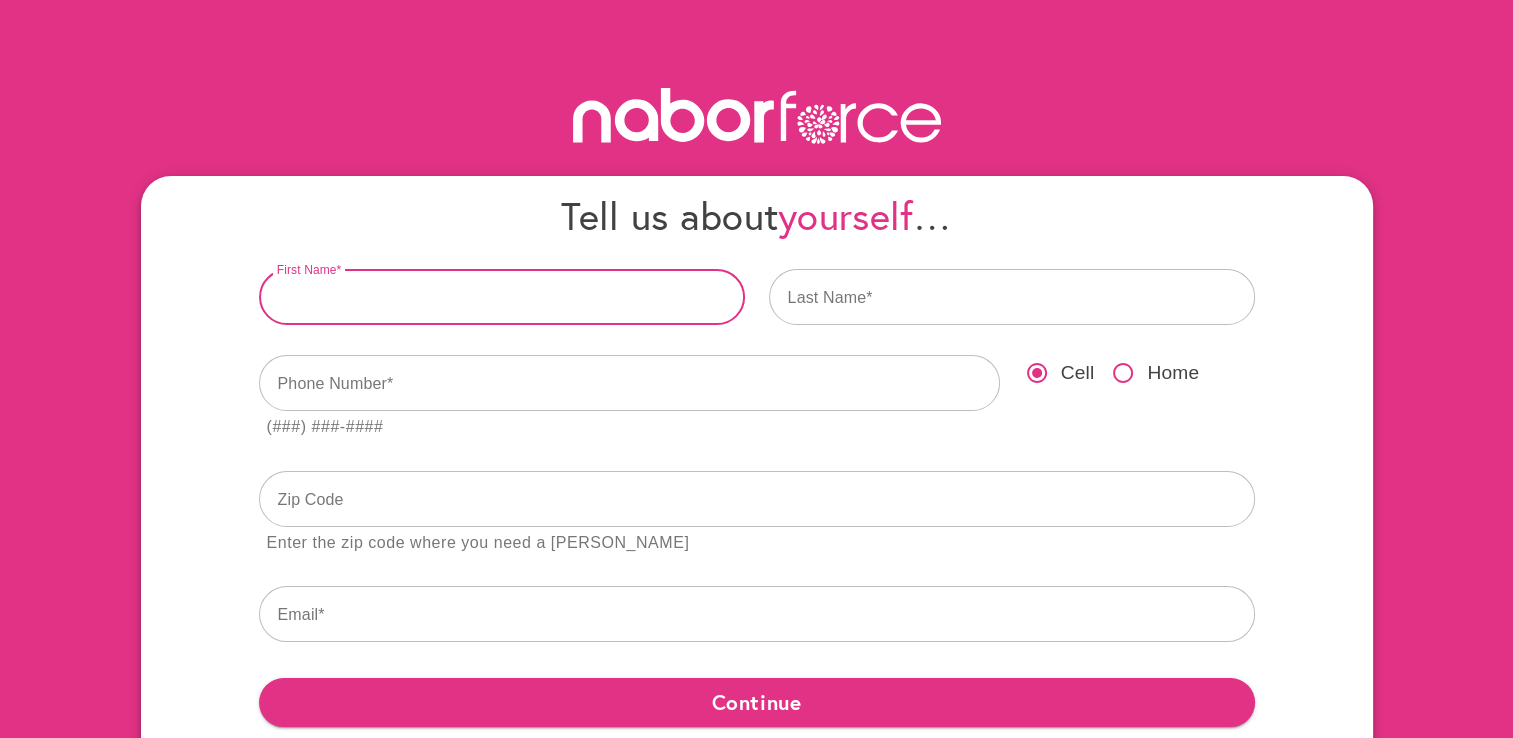 type on "*******" 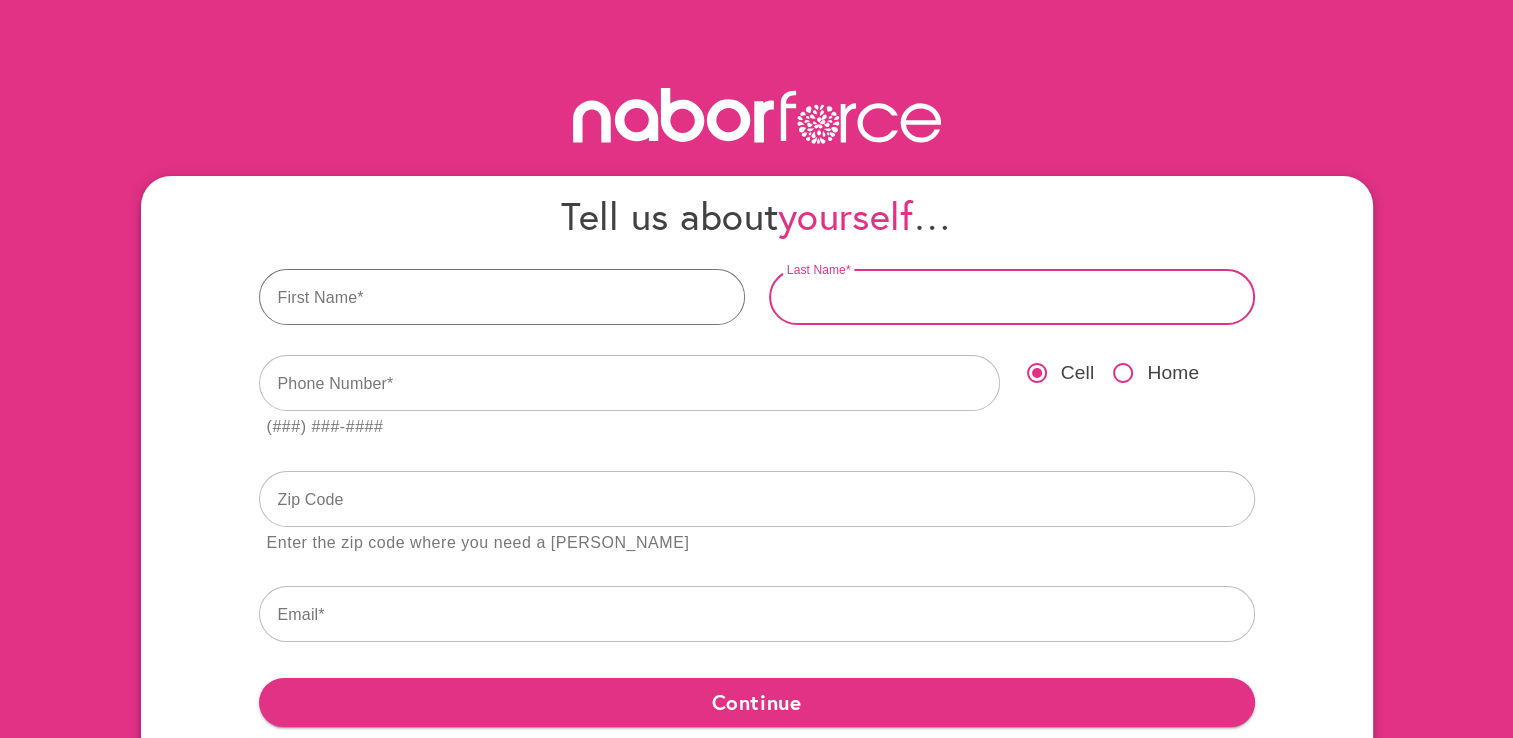 type on "****" 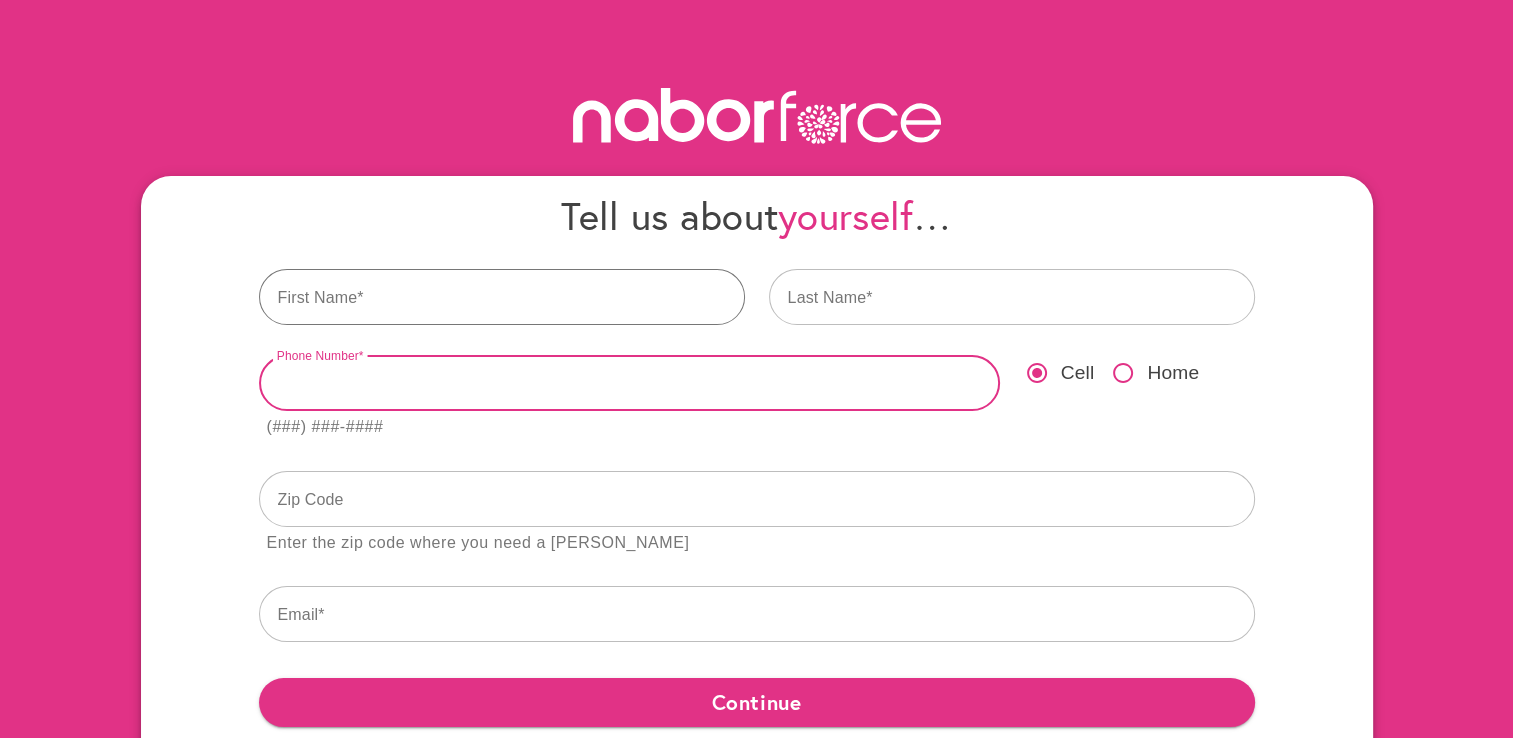 type on "**********" 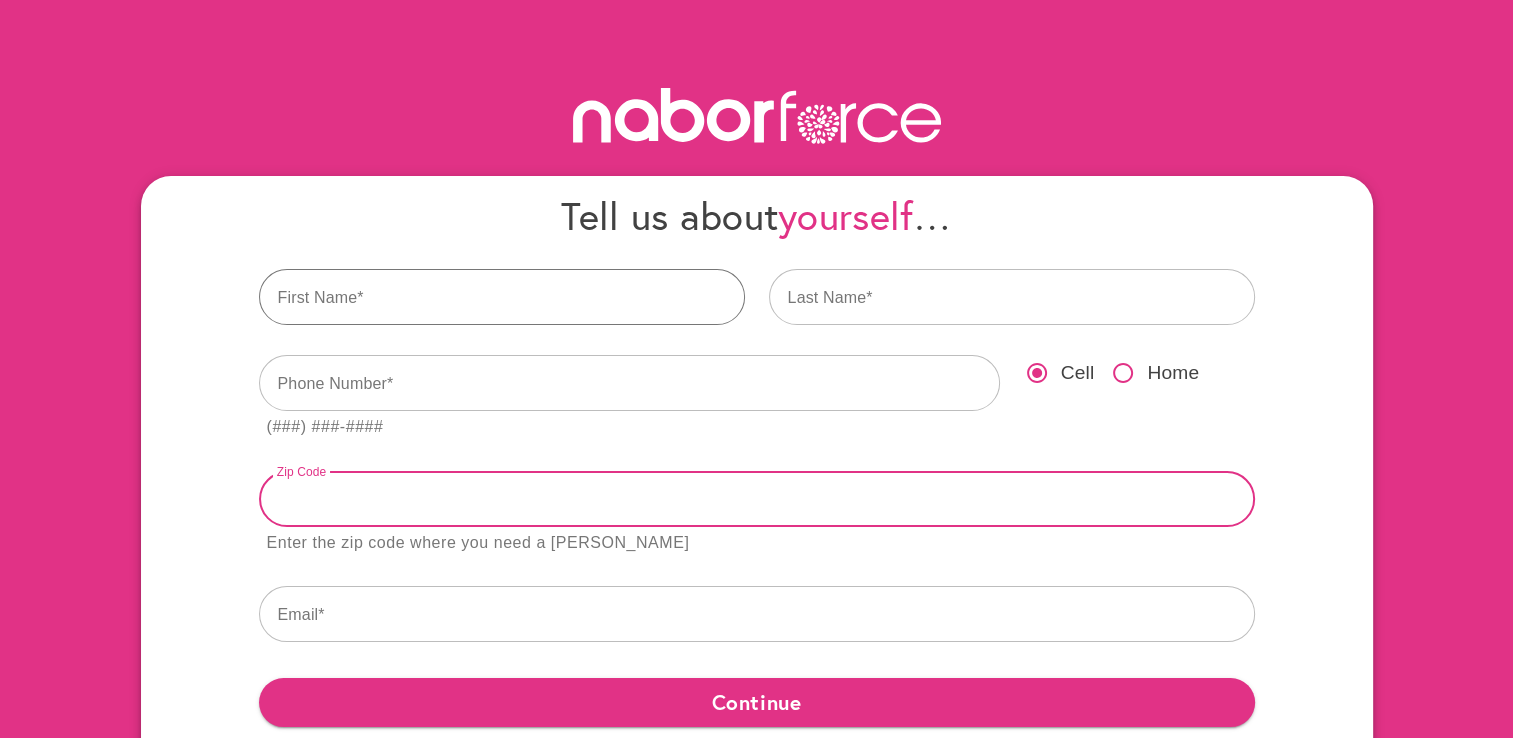 type on "*****" 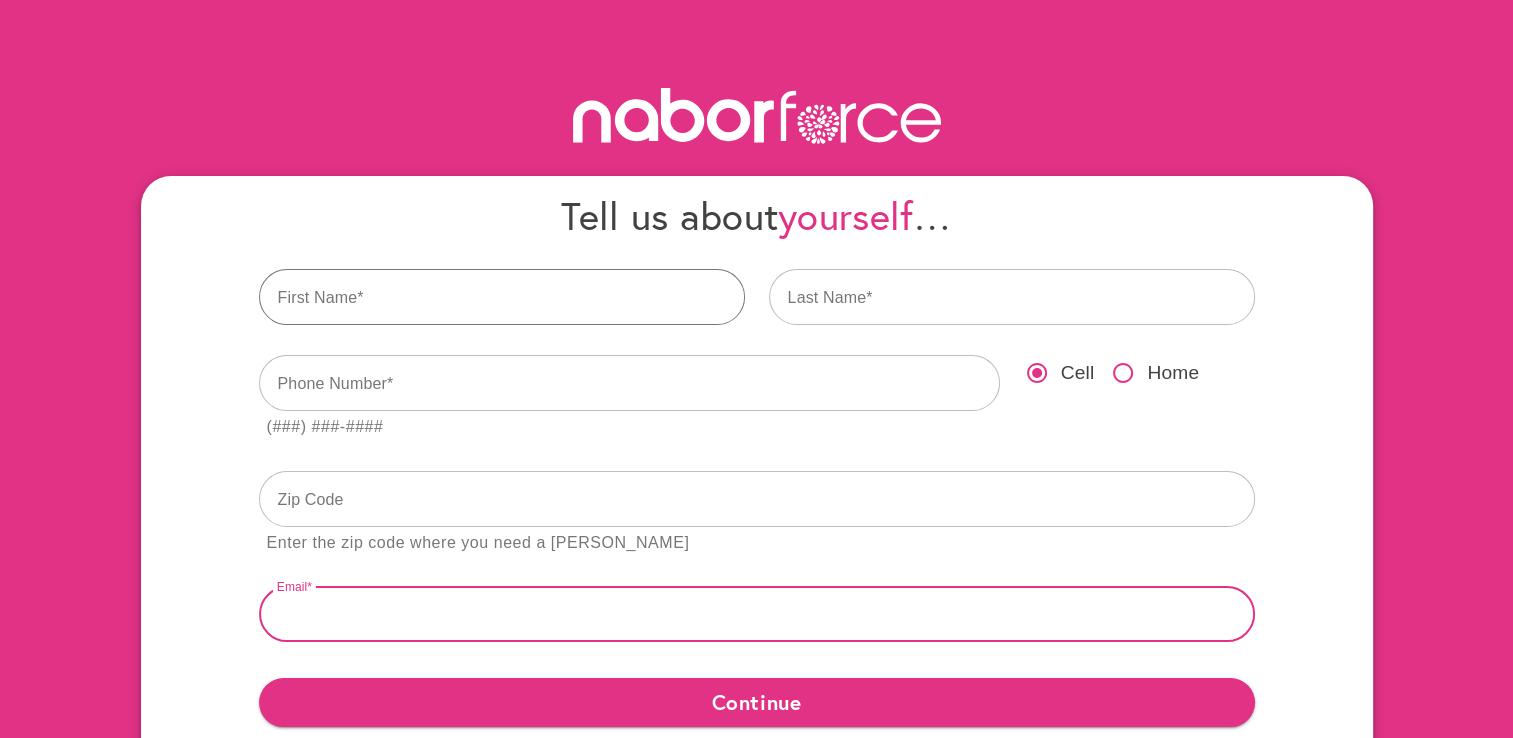 type on "**********" 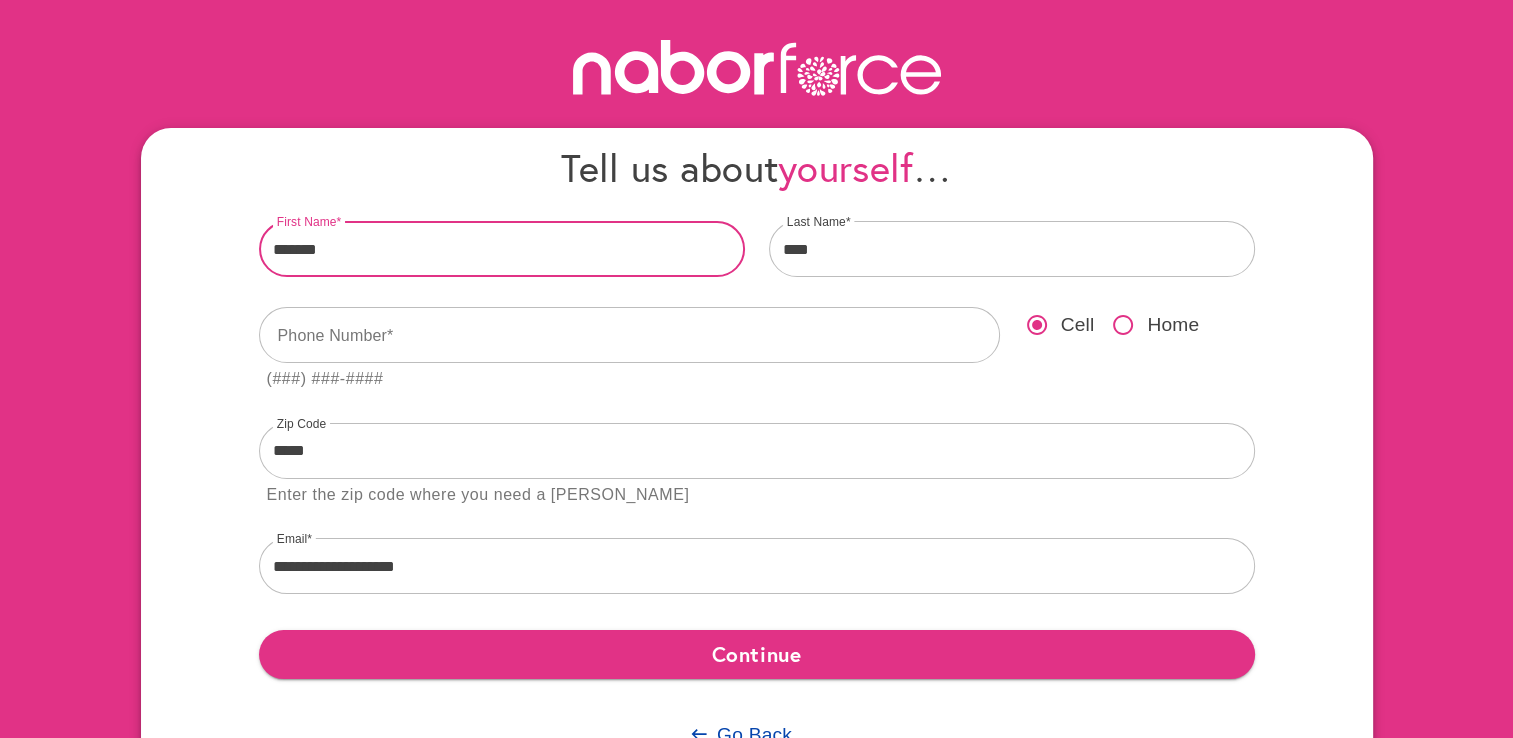 scroll, scrollTop: 48, scrollLeft: 0, axis: vertical 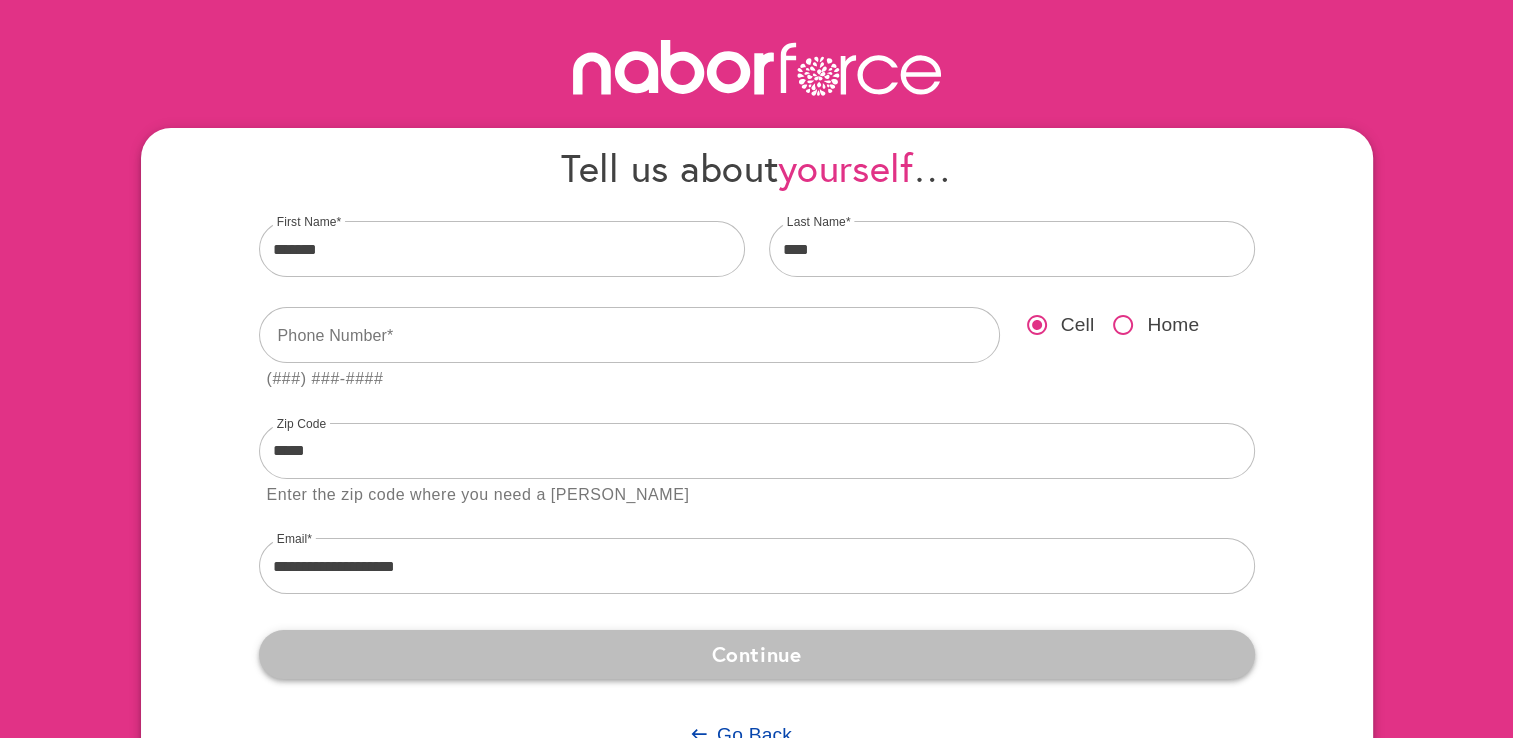 click on "Continue" at bounding box center (757, 654) 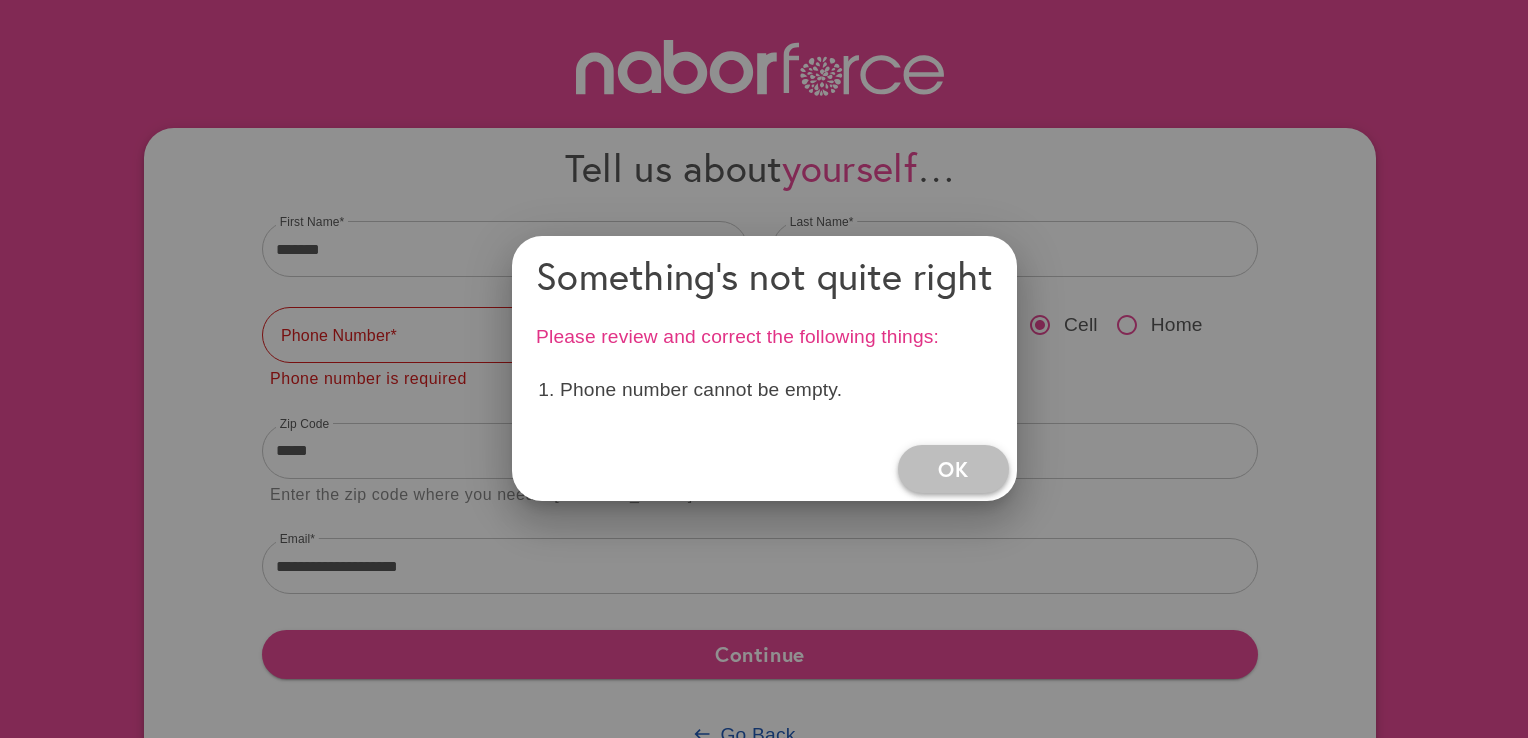 click on "OK" at bounding box center [953, 469] 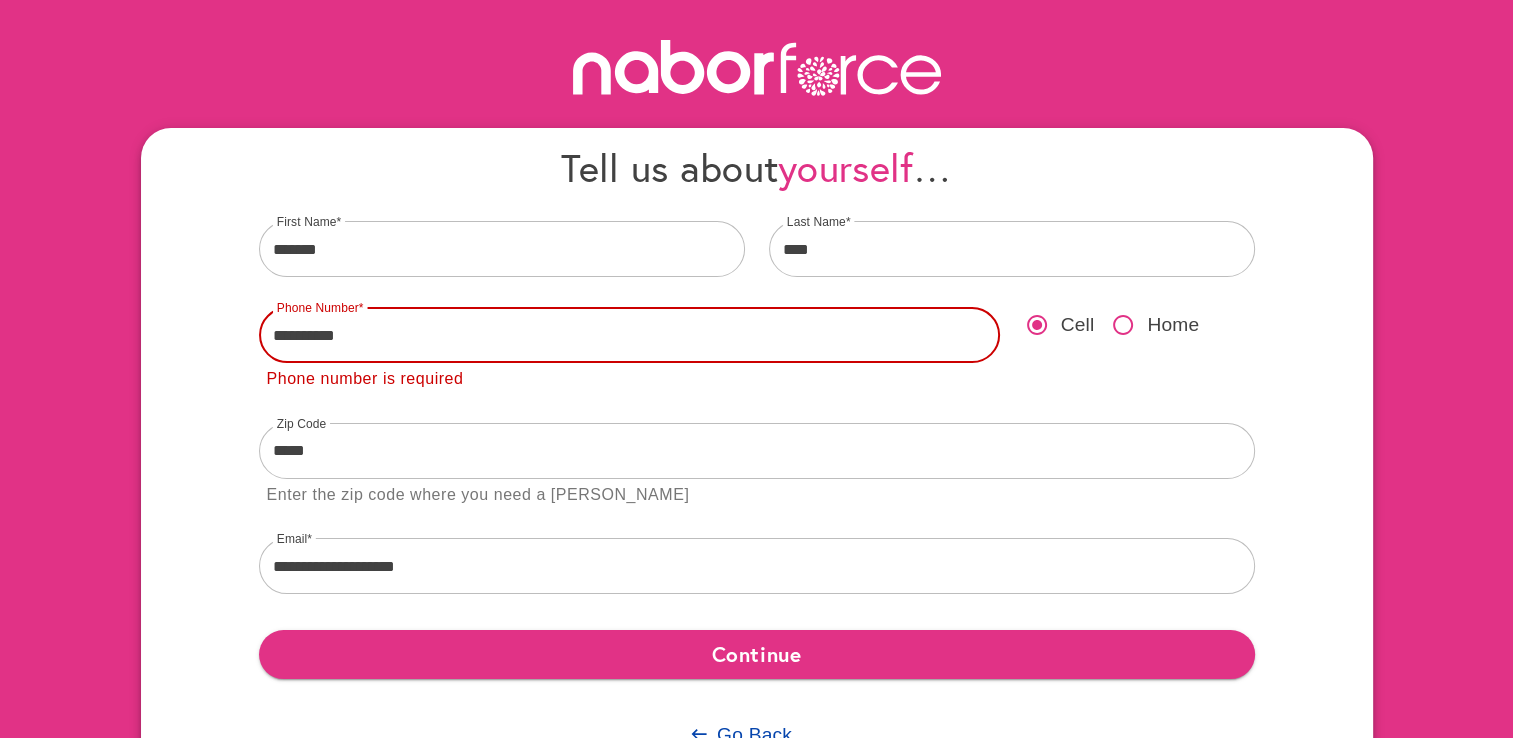 click on "**********" at bounding box center [629, 335] 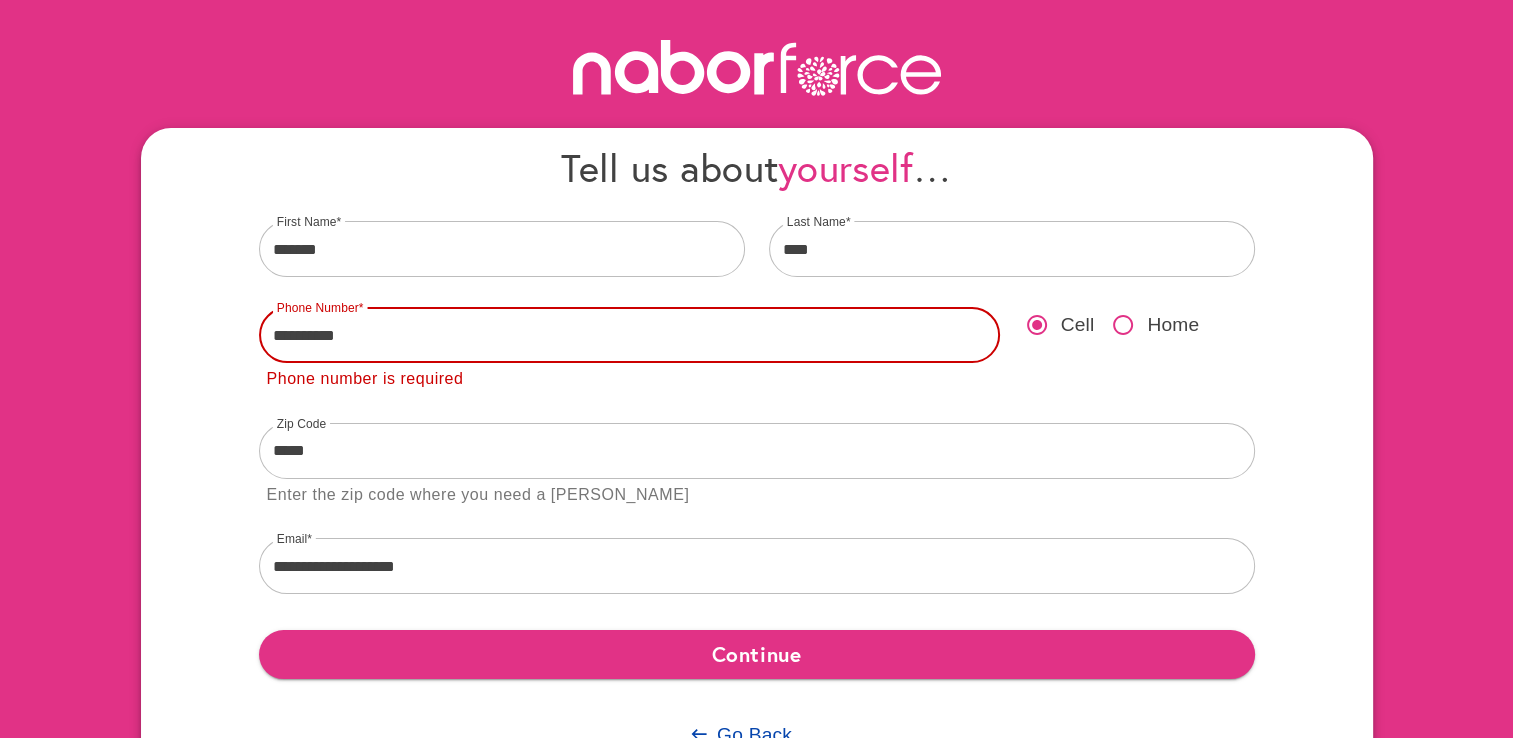 click on "**********" at bounding box center (629, 335) 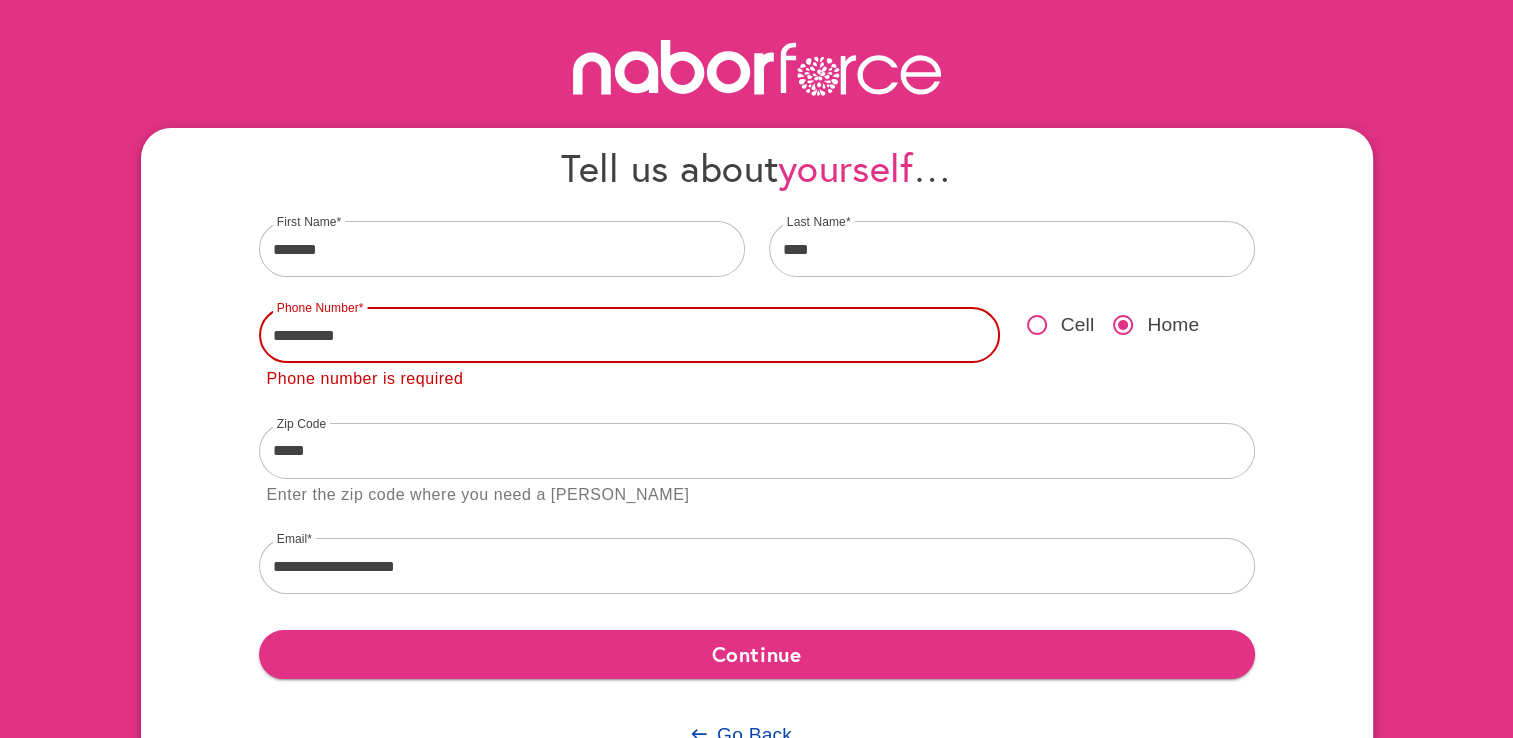 click on "**********" at bounding box center (629, 335) 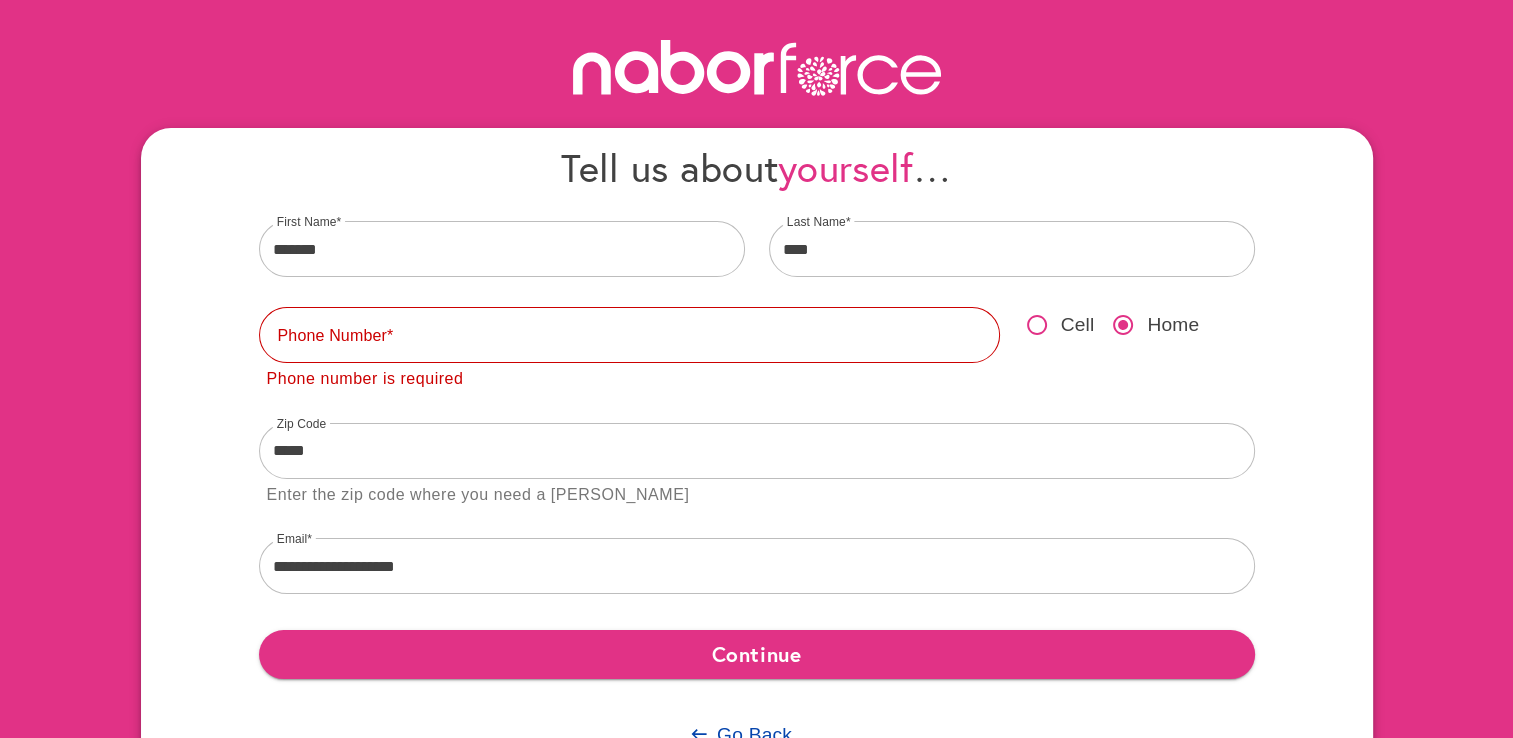 click on "Cell" at bounding box center (1078, 325) 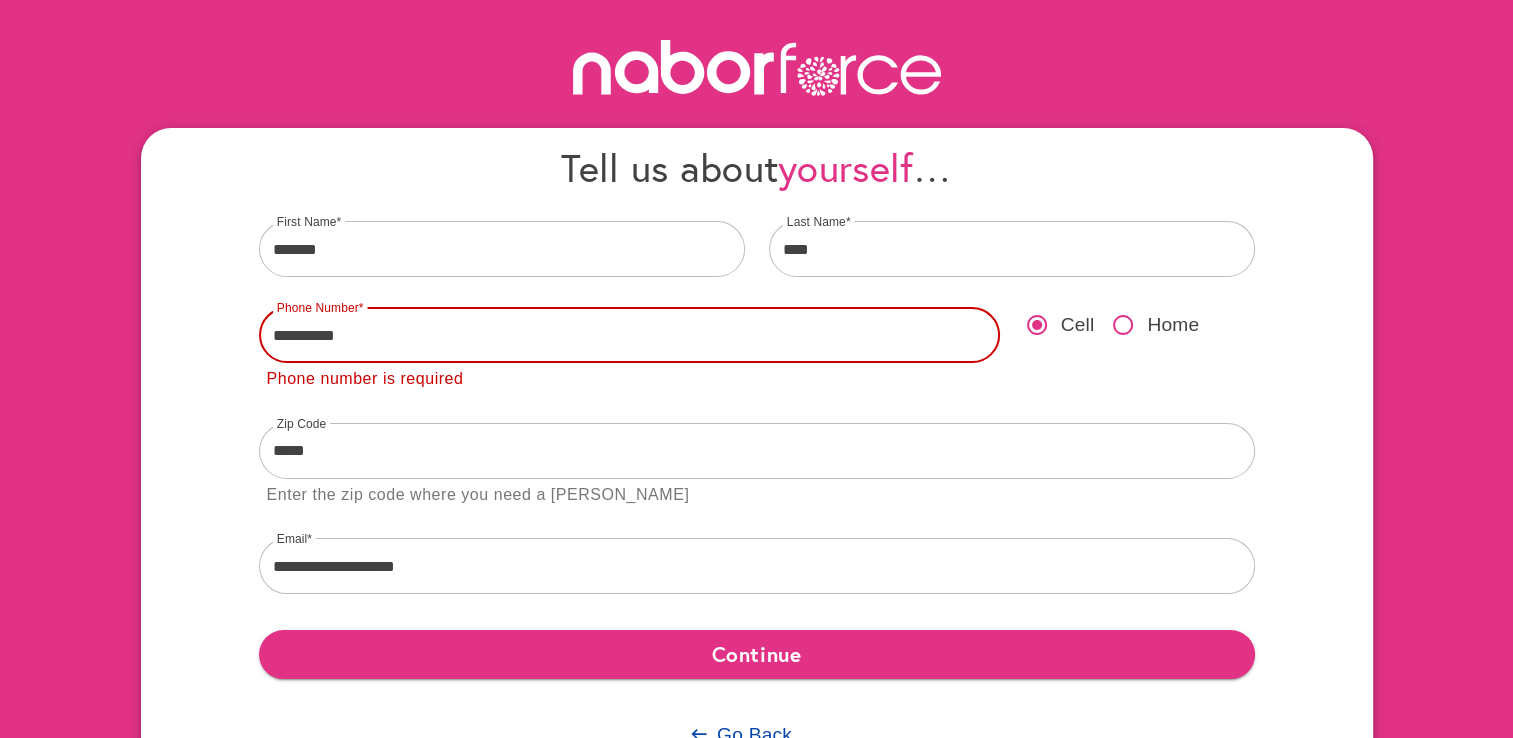 click on "**********" at bounding box center [629, 335] 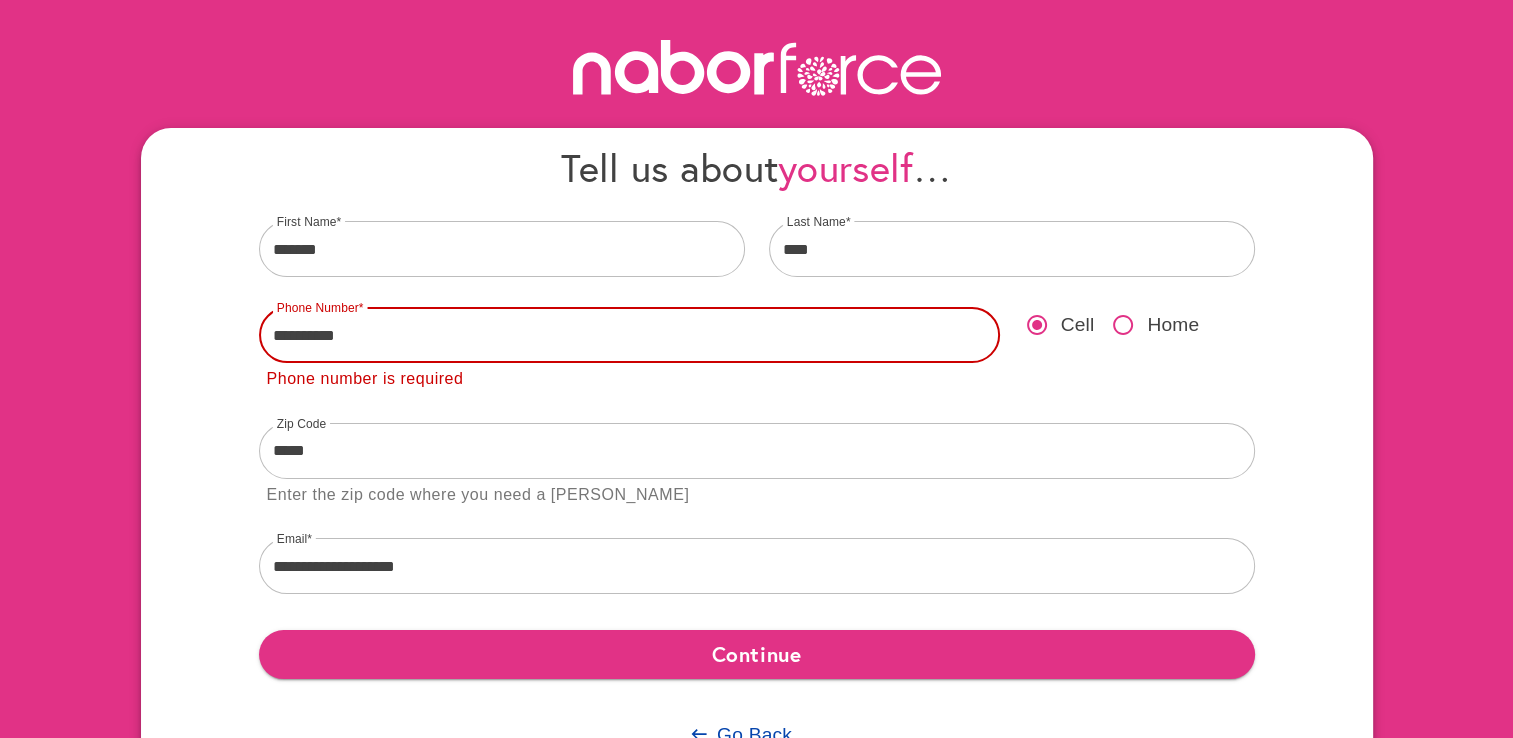 click on "**********" at bounding box center [629, 335] 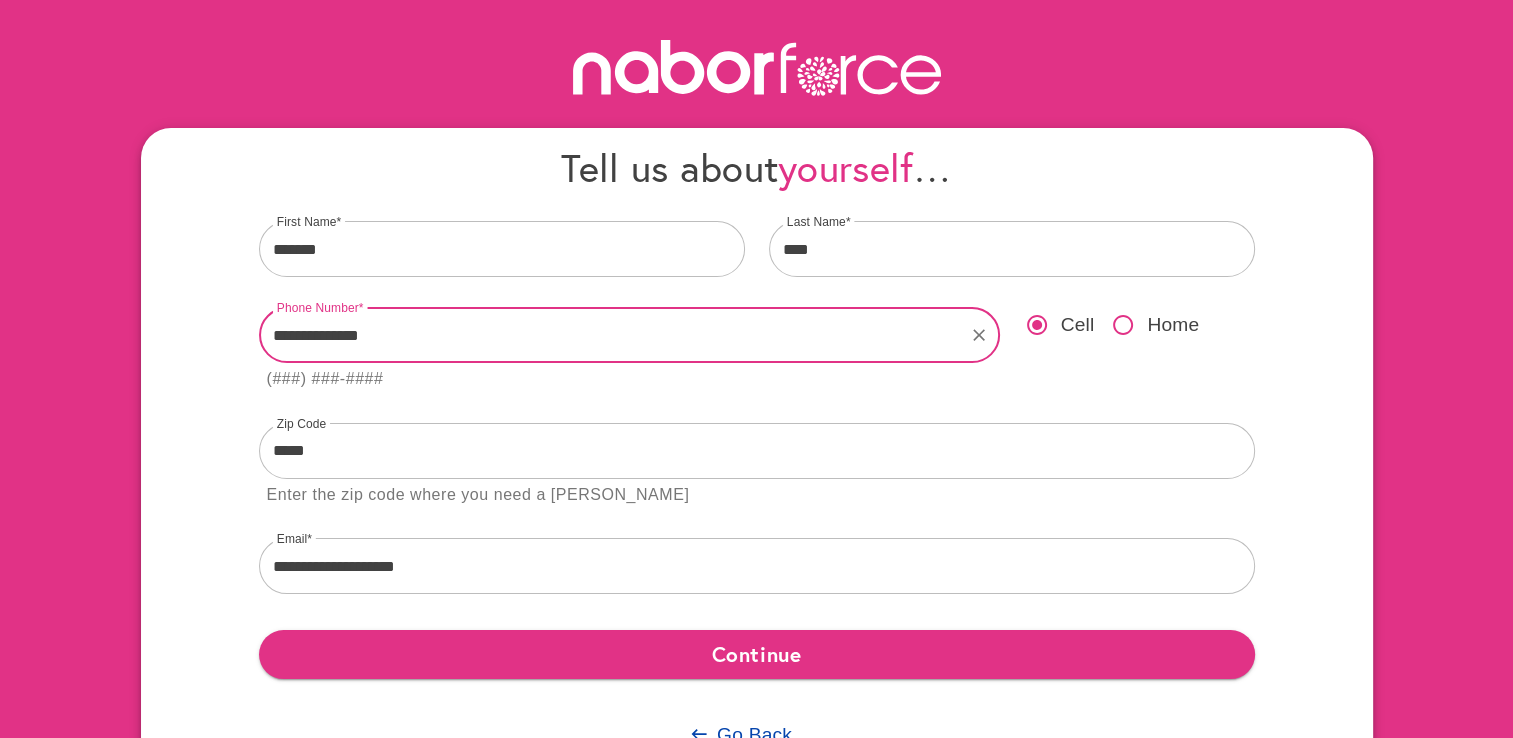 type on "**********" 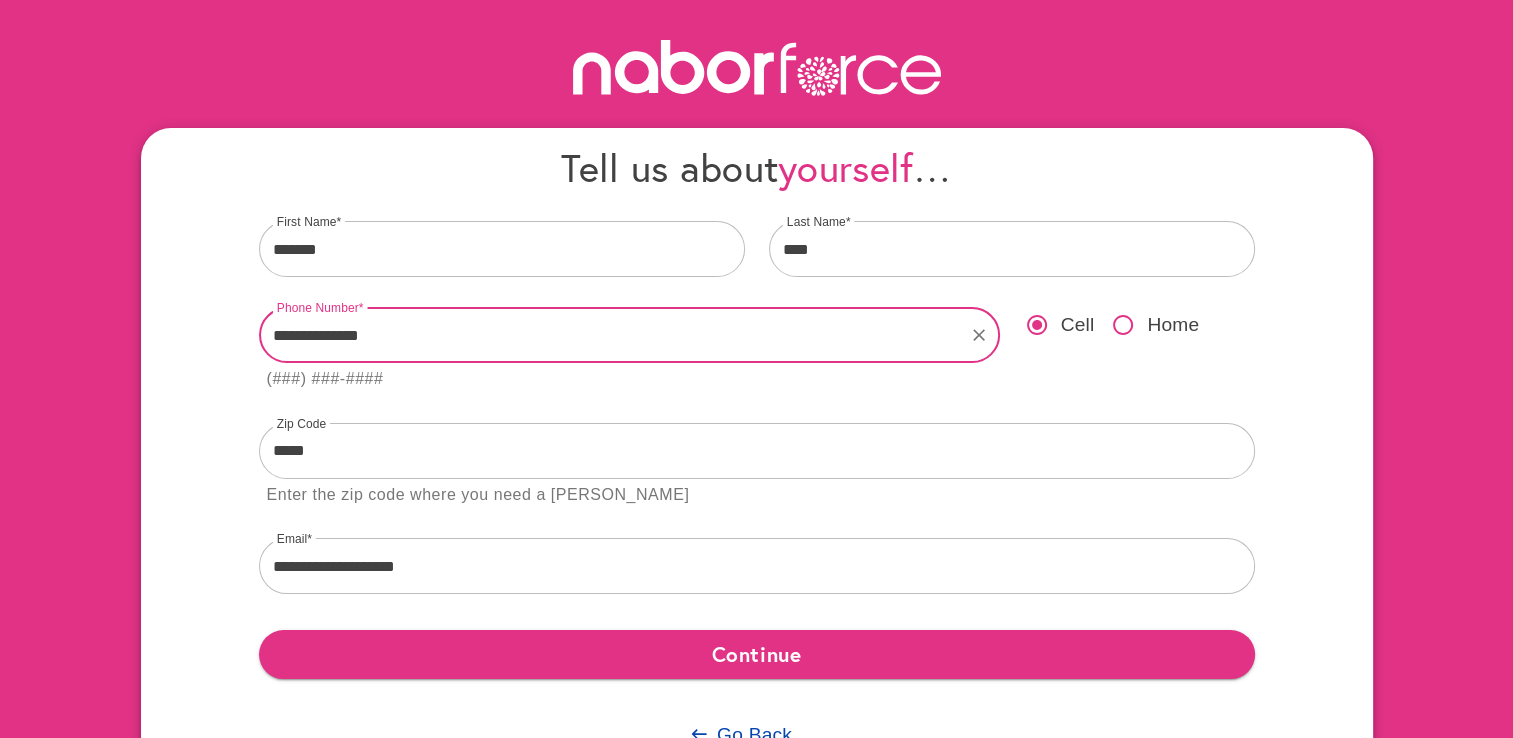 type 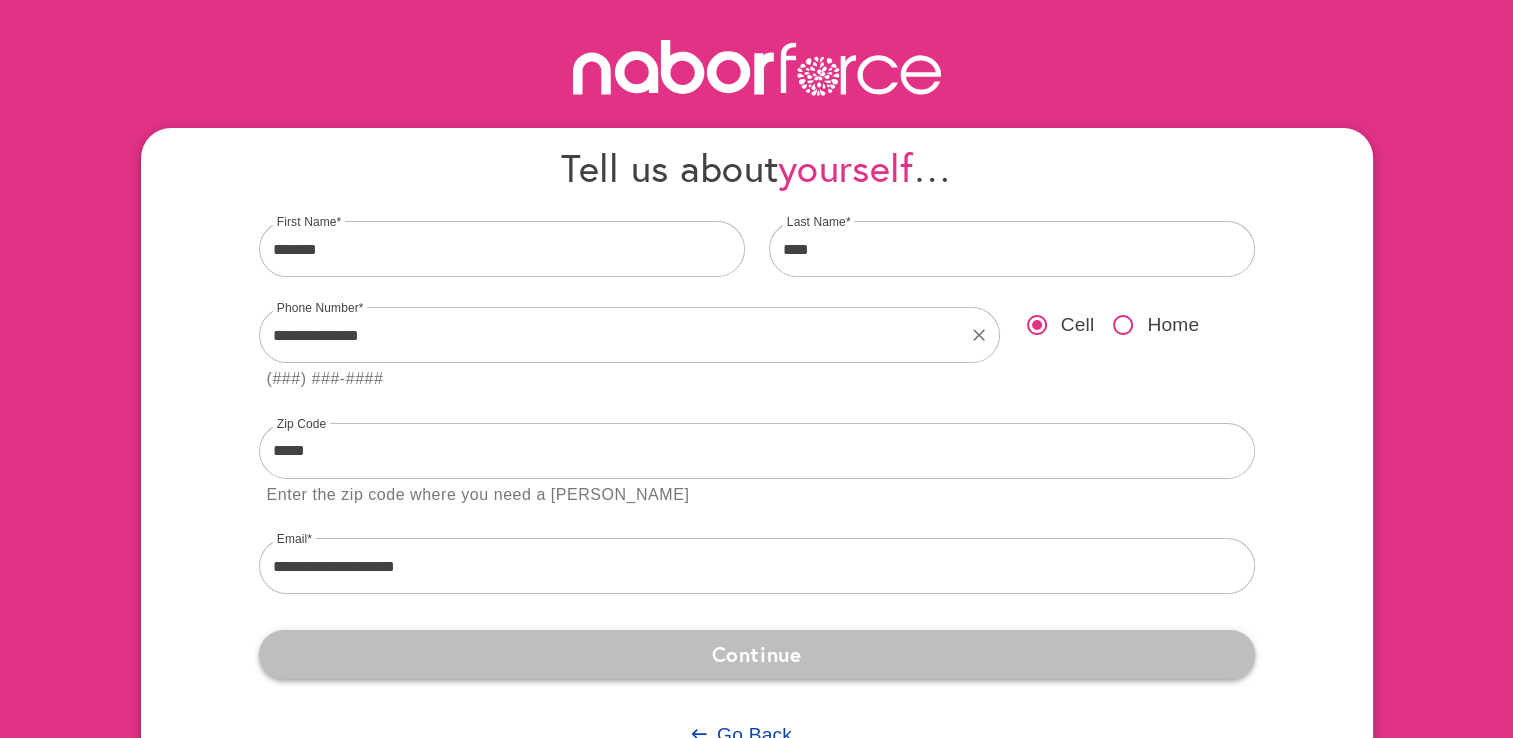 click on "Continue" at bounding box center [757, 654] 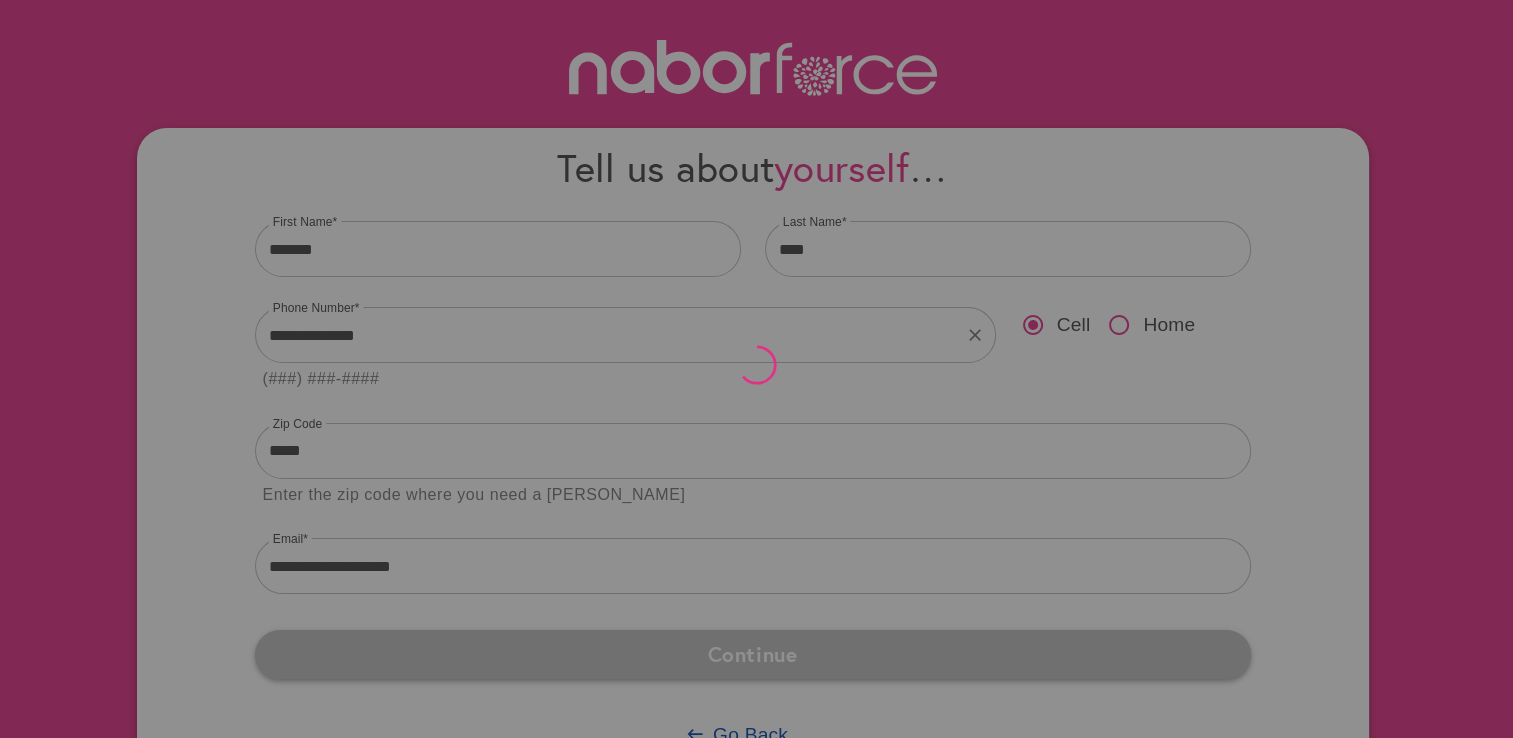 scroll, scrollTop: 0, scrollLeft: 0, axis: both 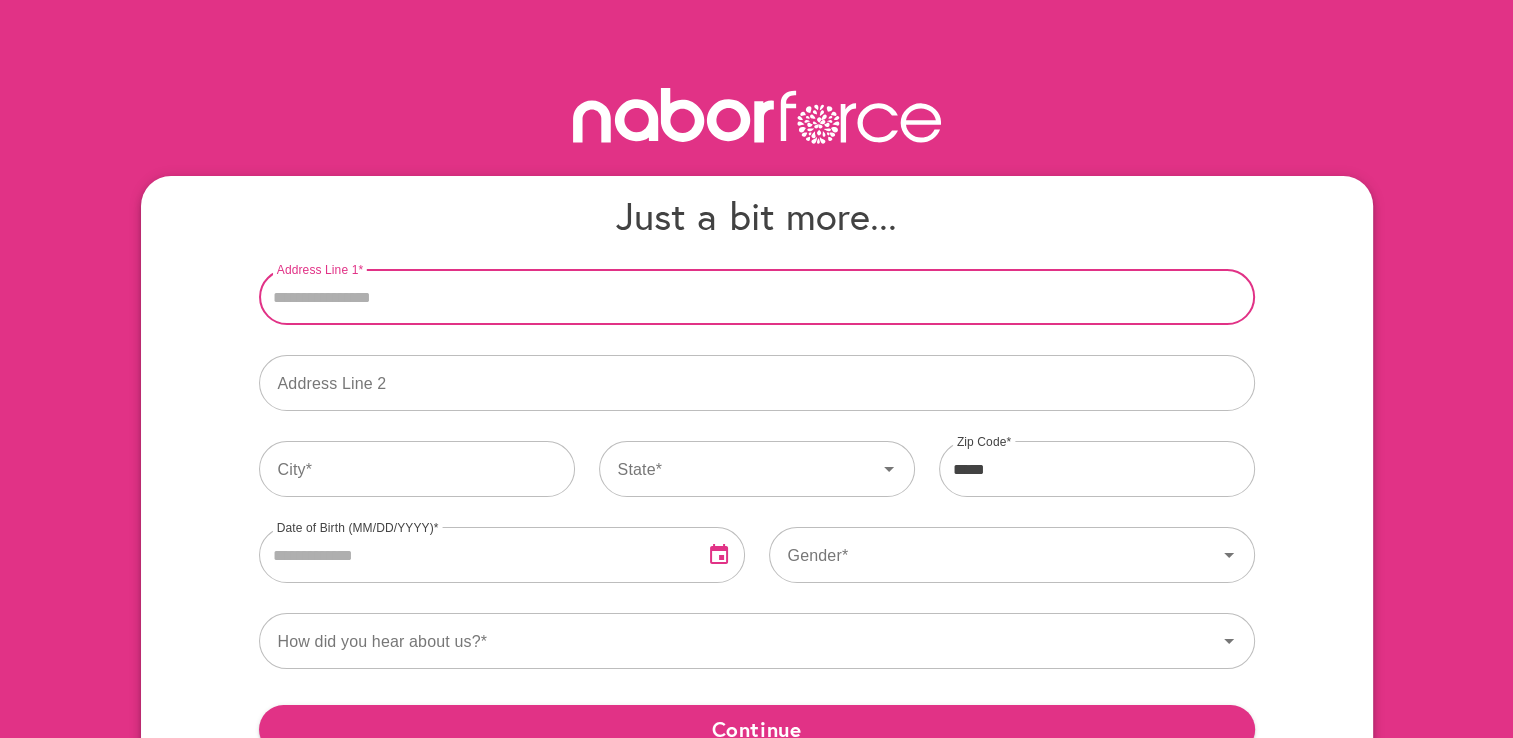 click on "Address Line 1" at bounding box center (757, 297) 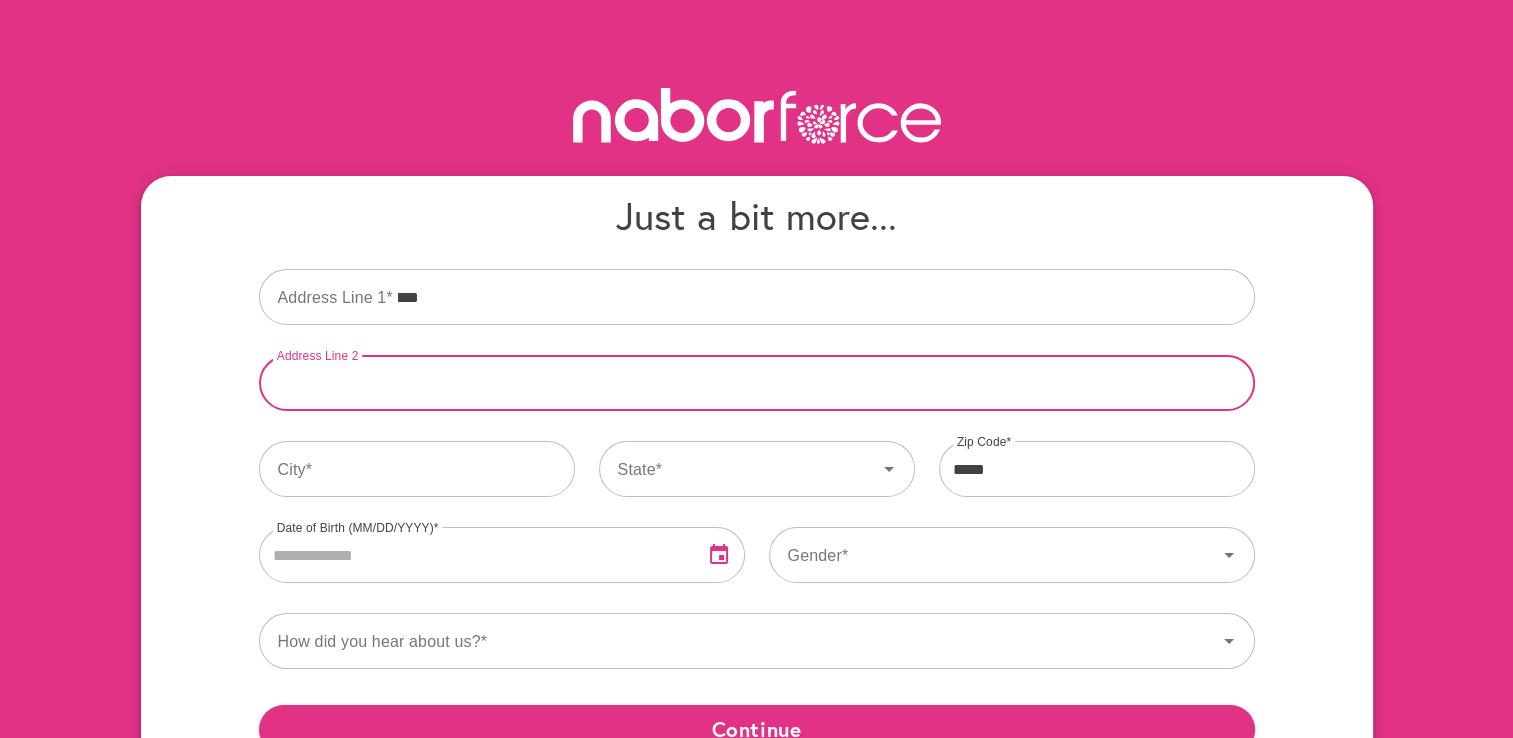 type on "**********" 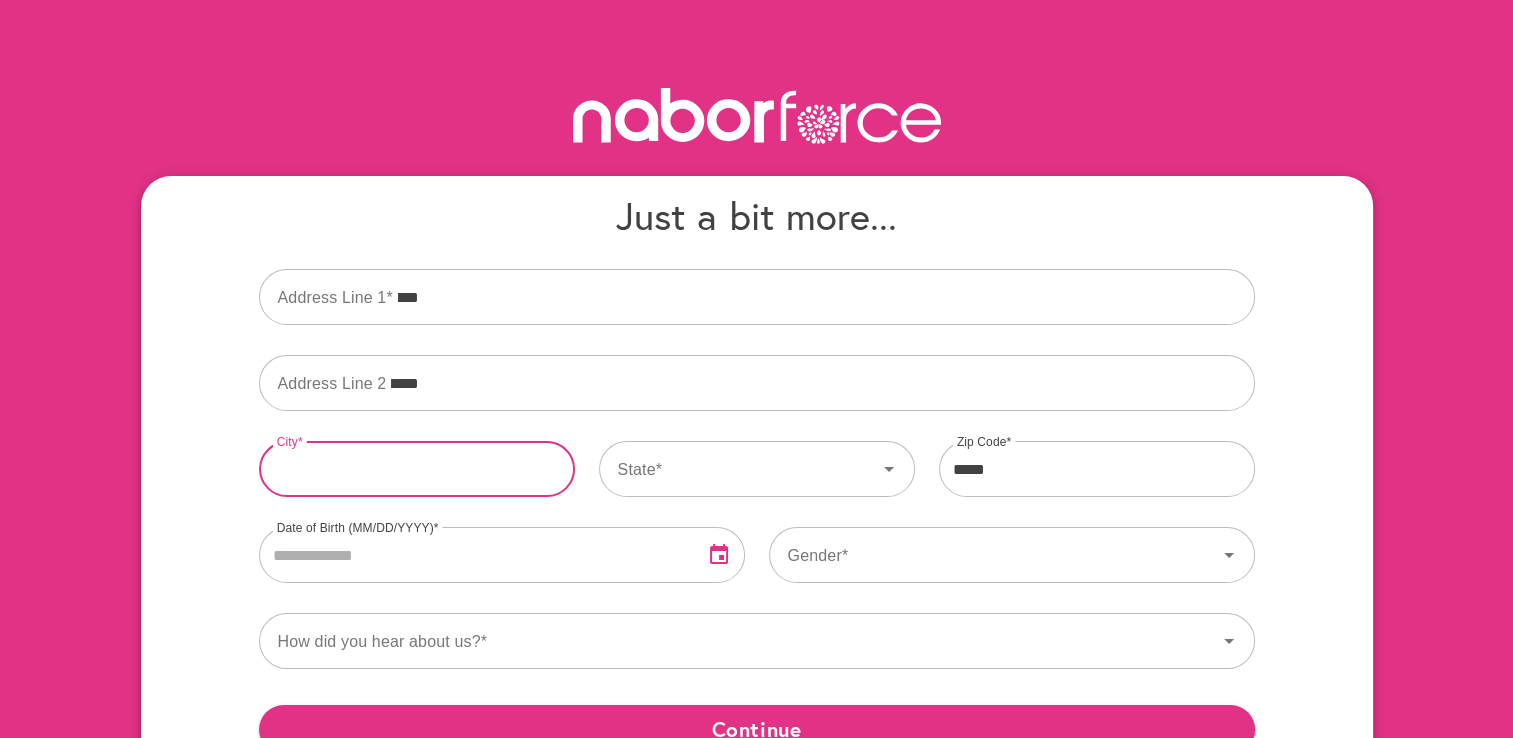 type on "******" 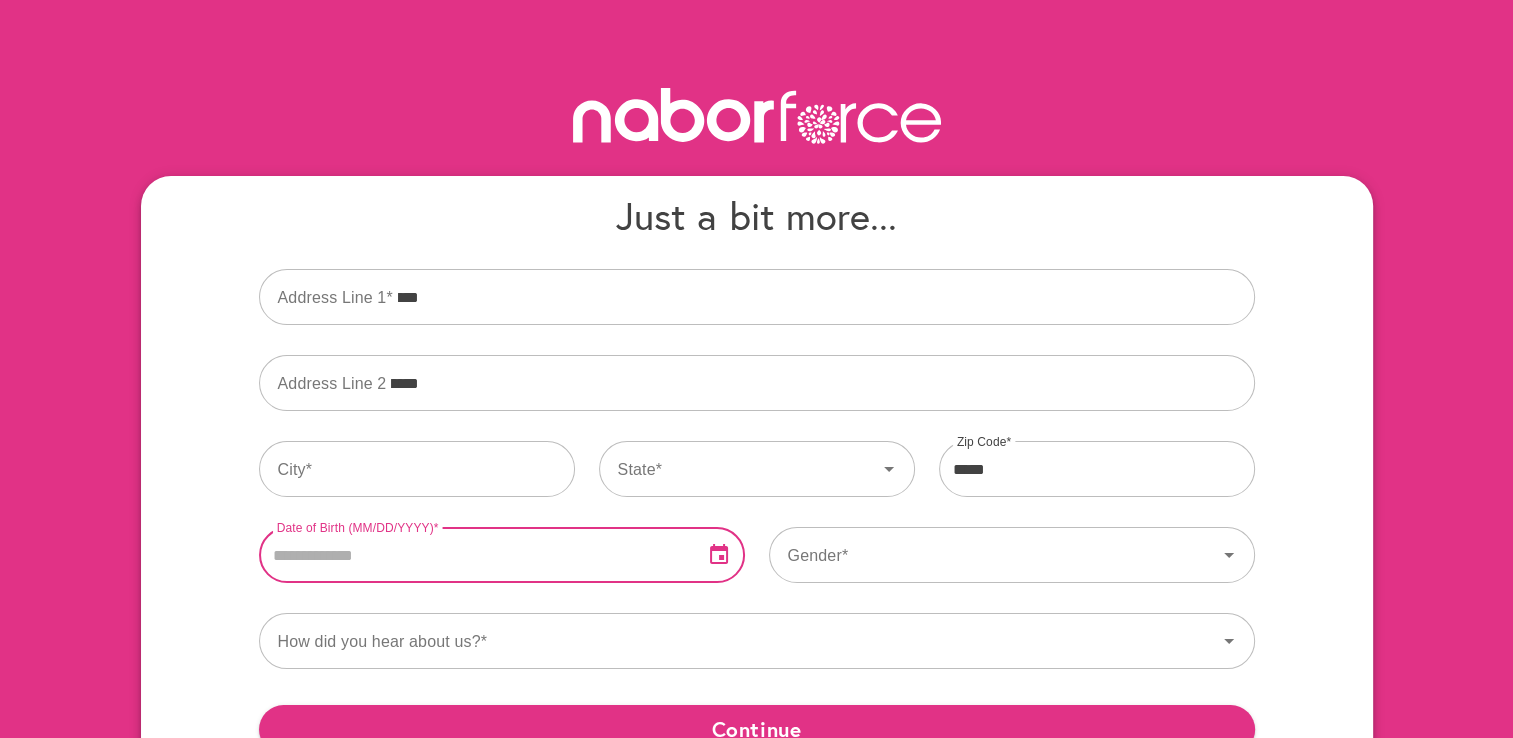 type on "**********" 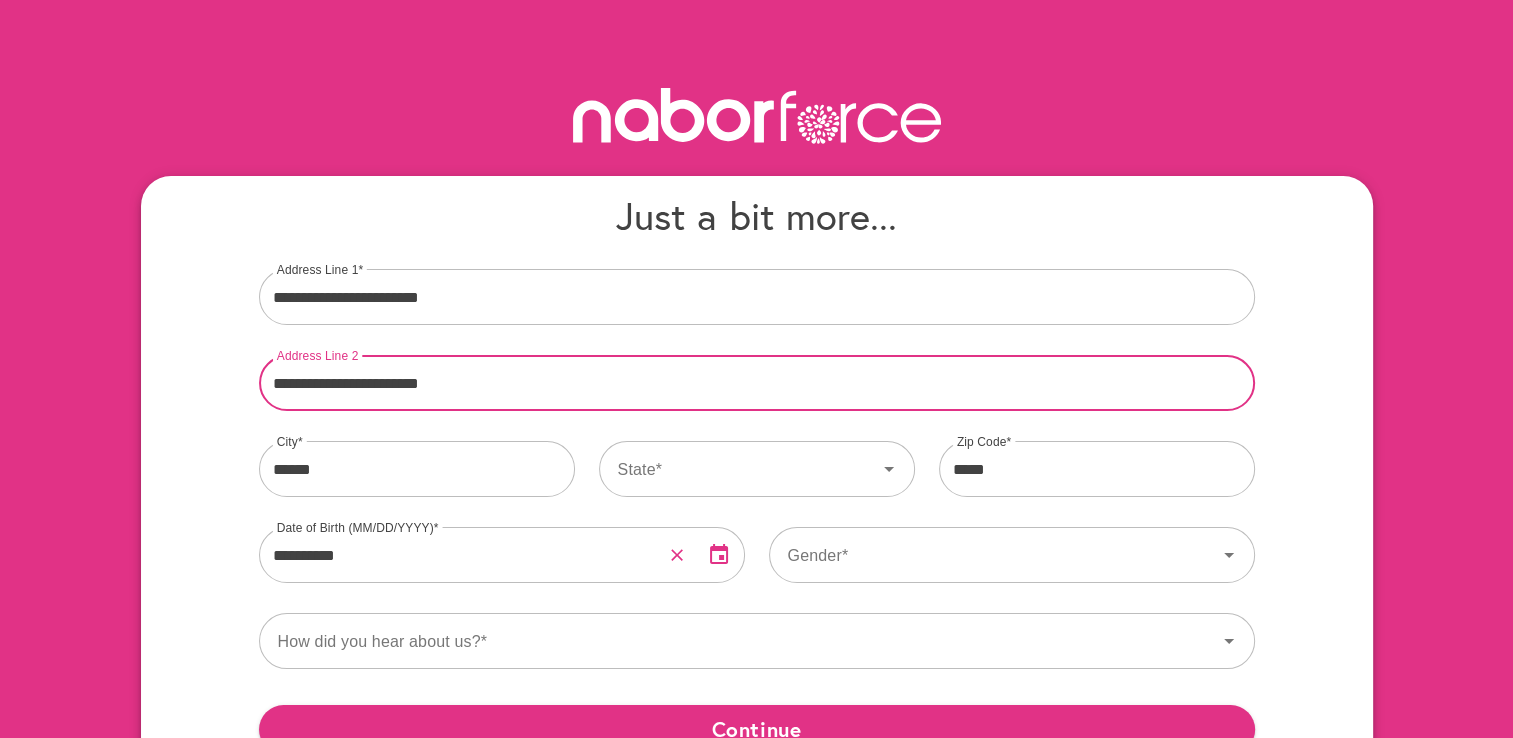 click on "**********" at bounding box center (757, 383) 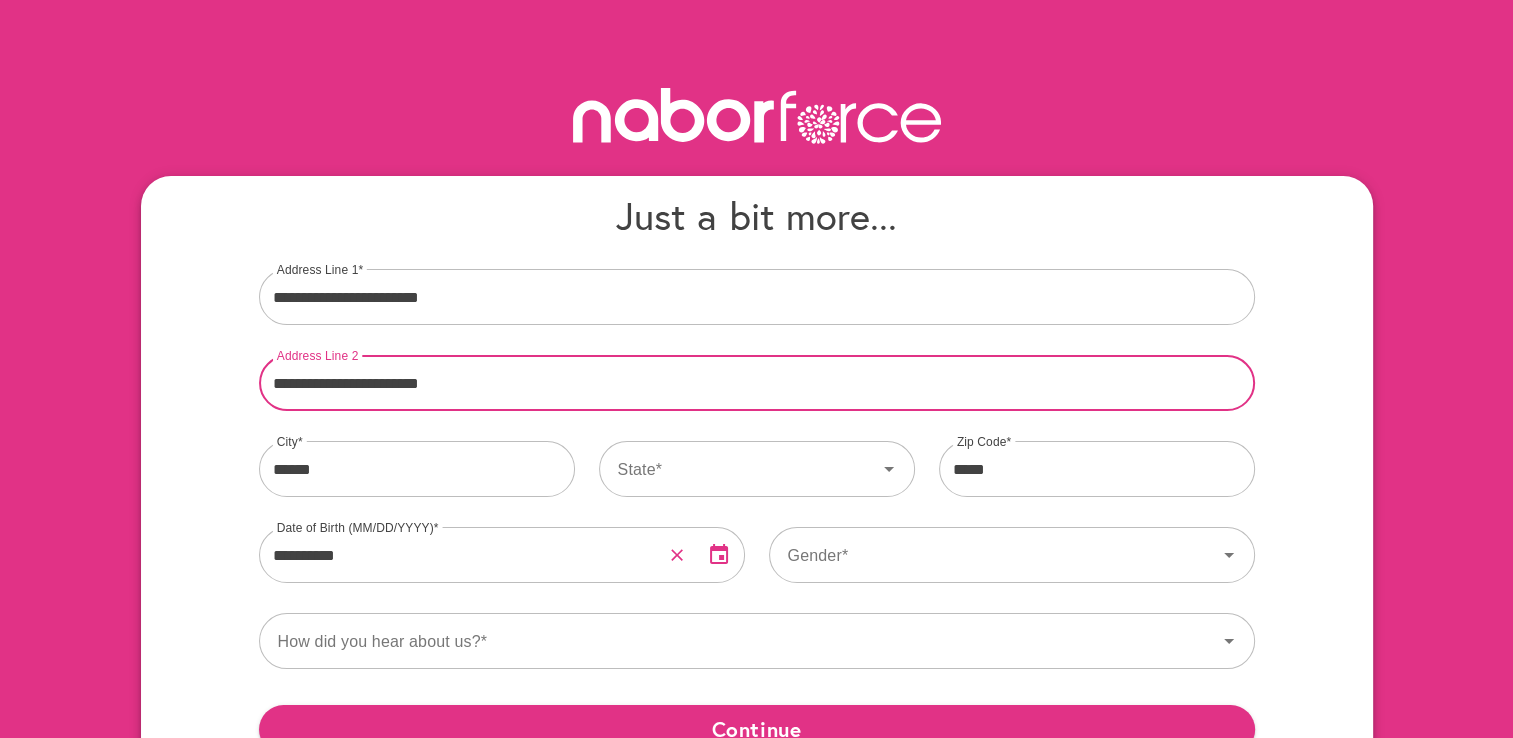 click on "**********" at bounding box center (757, 383) 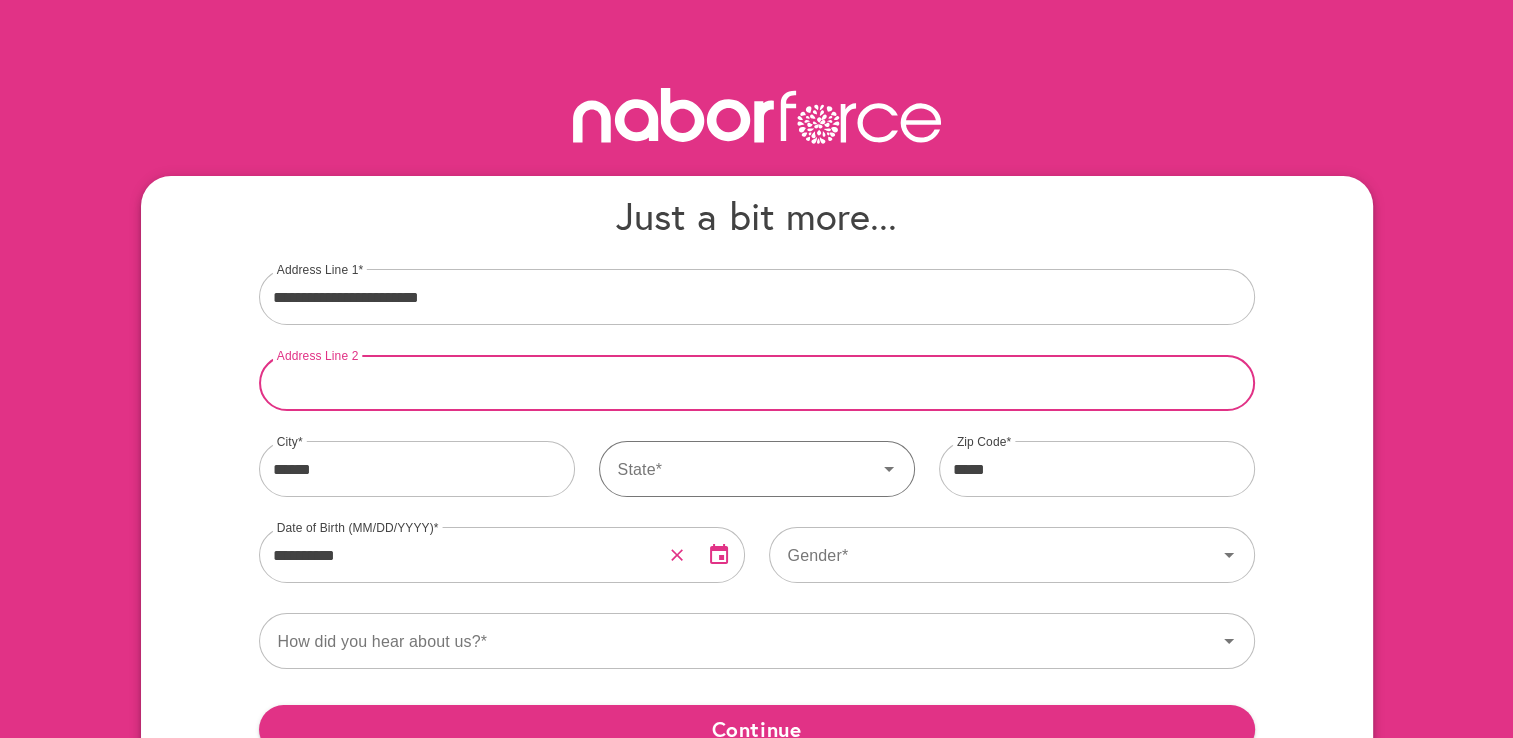 type 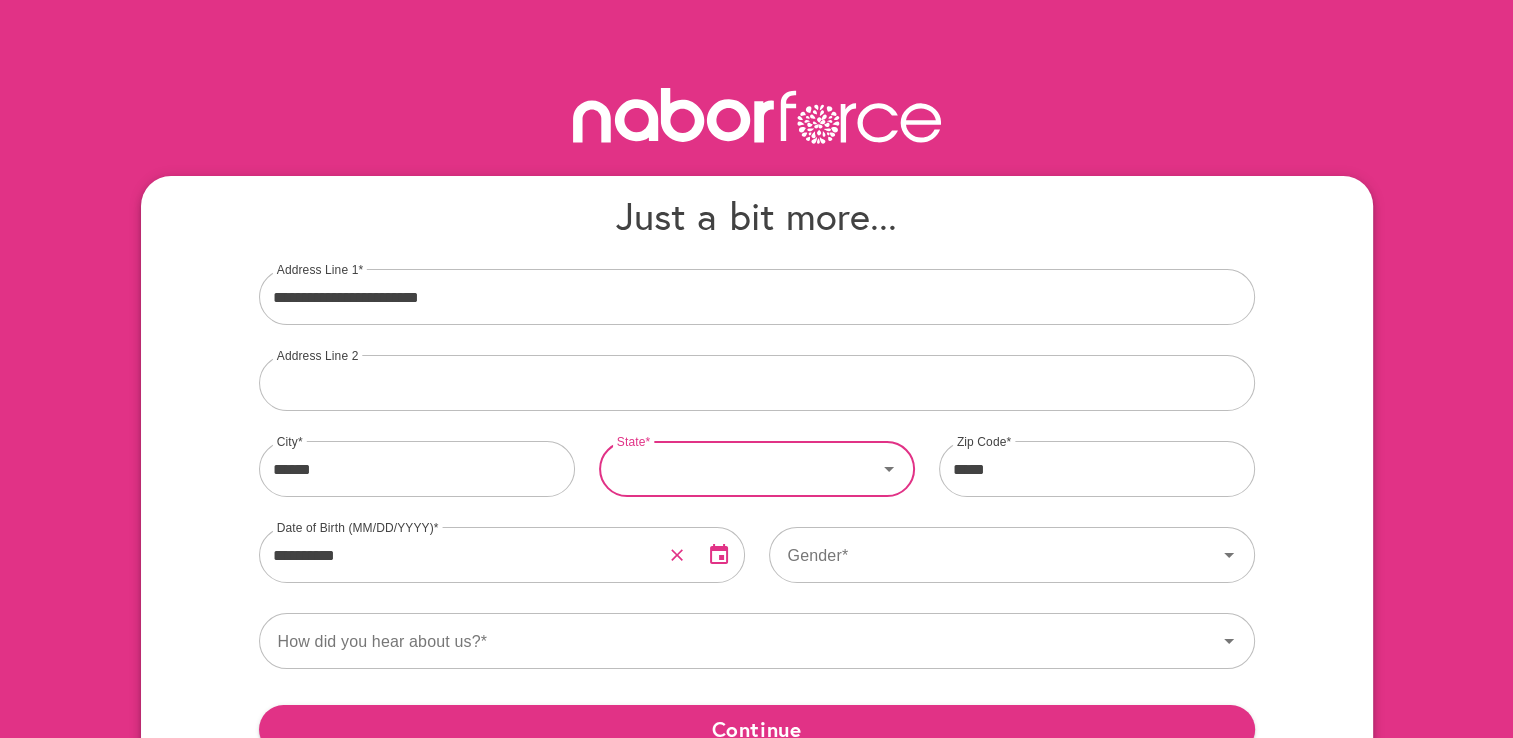 click on "State" at bounding box center (738, 469) 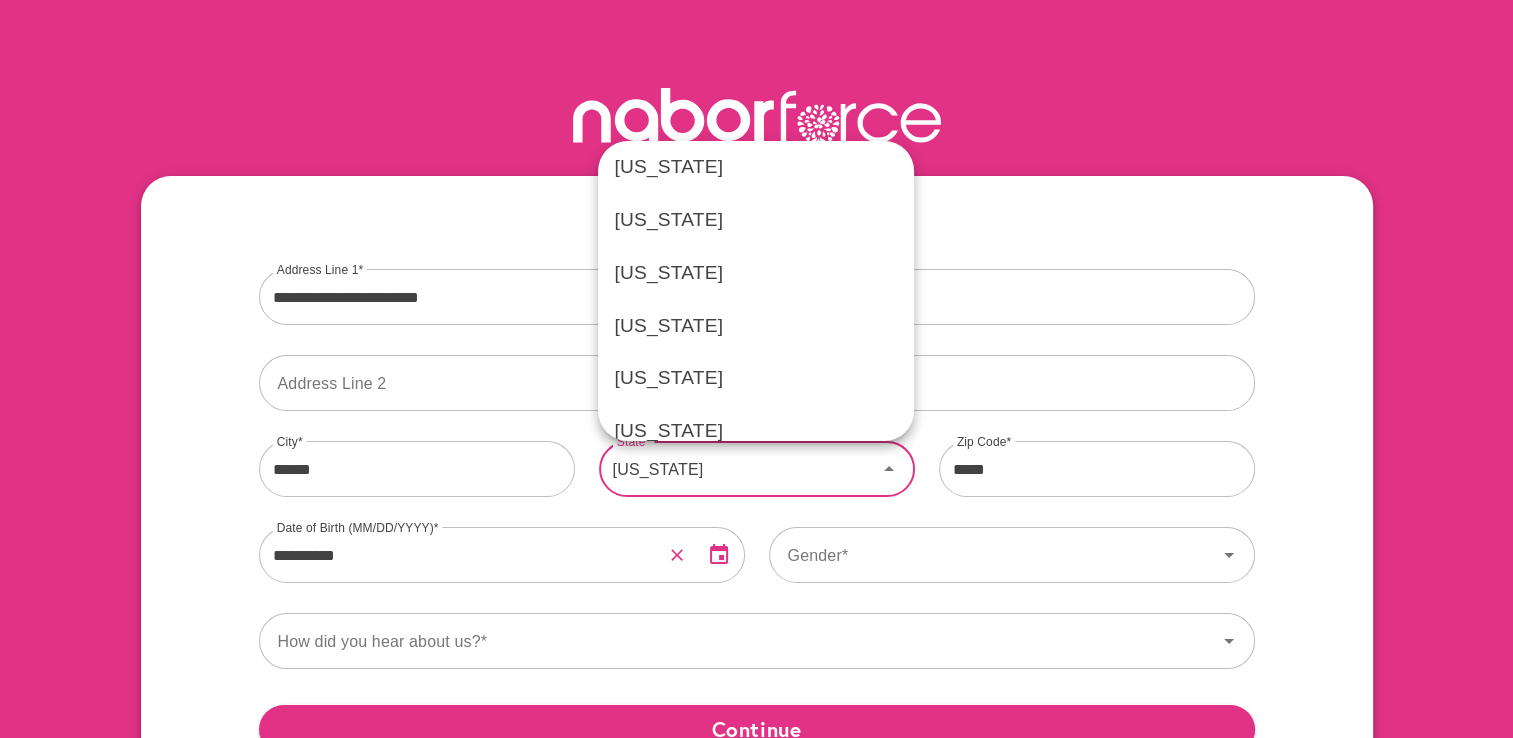 scroll, scrollTop: 2067, scrollLeft: 0, axis: vertical 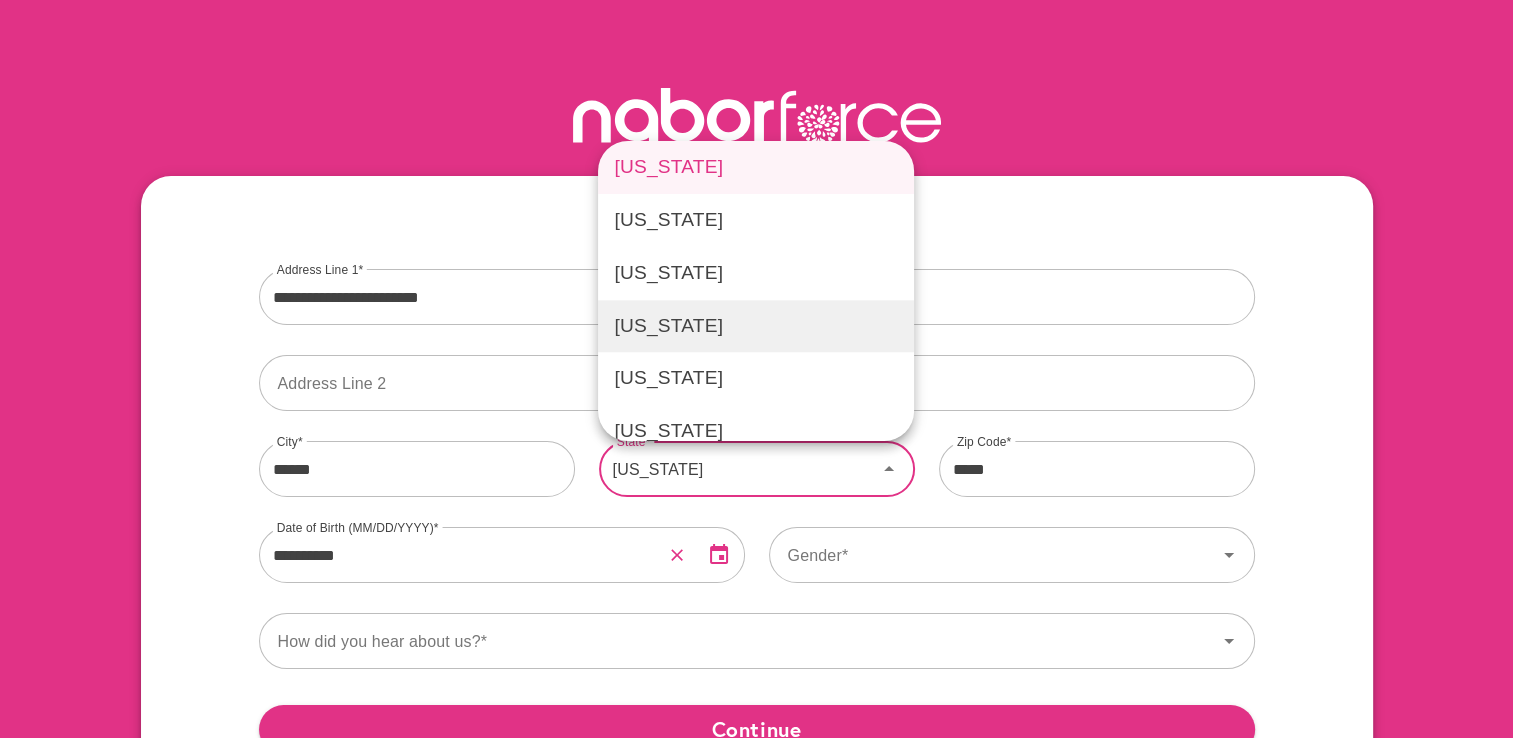 click on "Texas" at bounding box center (756, 326) 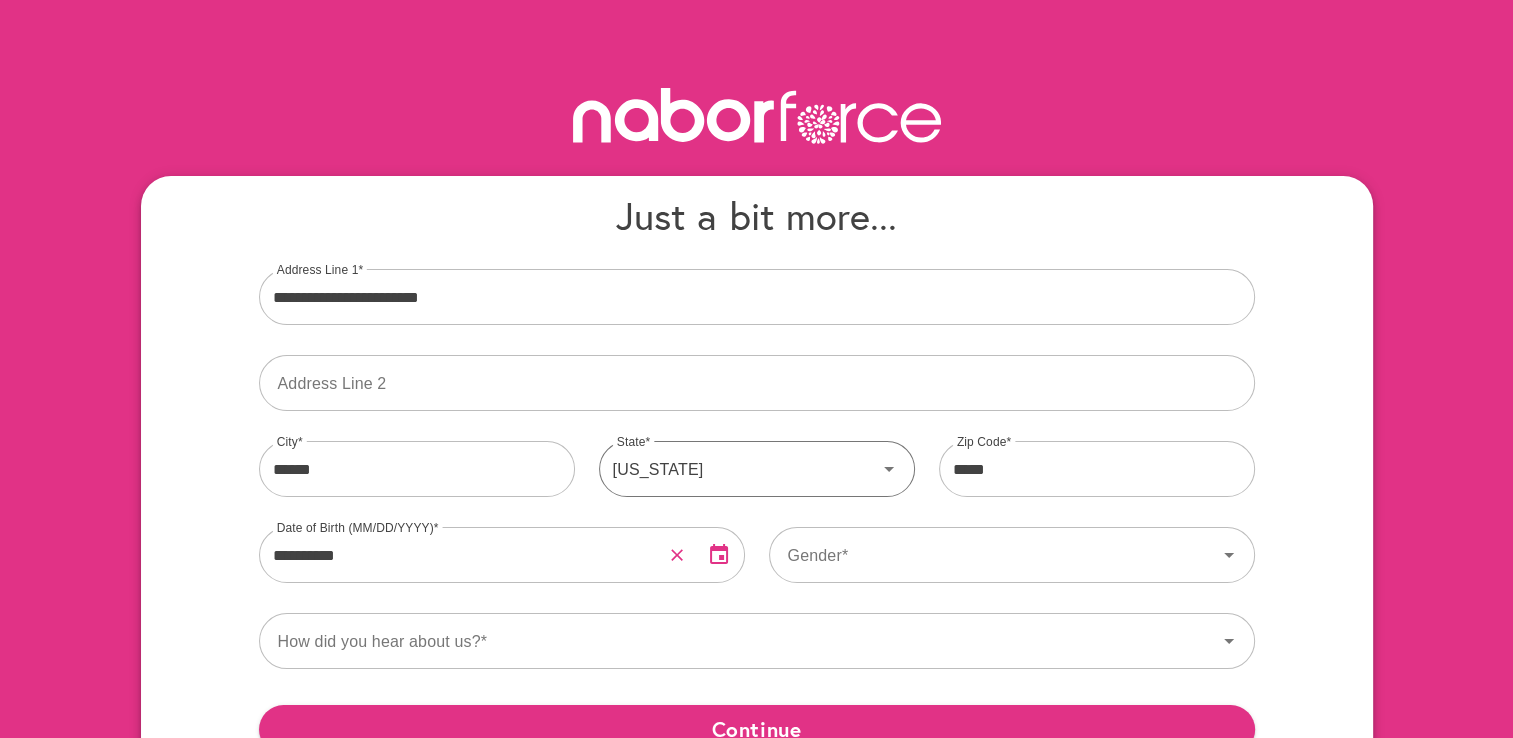 click on "**********" at bounding box center (502, 552) 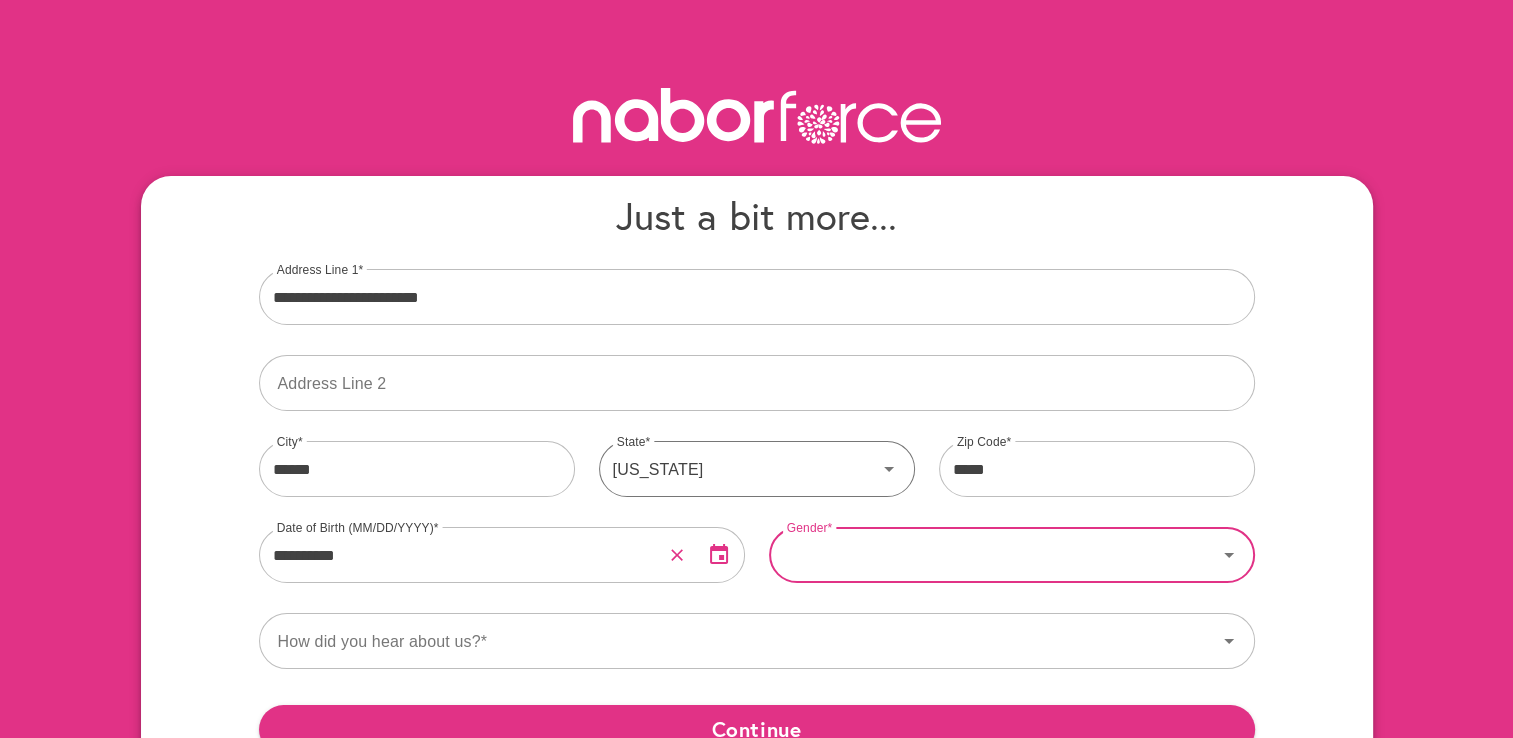 click on "Gender" at bounding box center (993, 555) 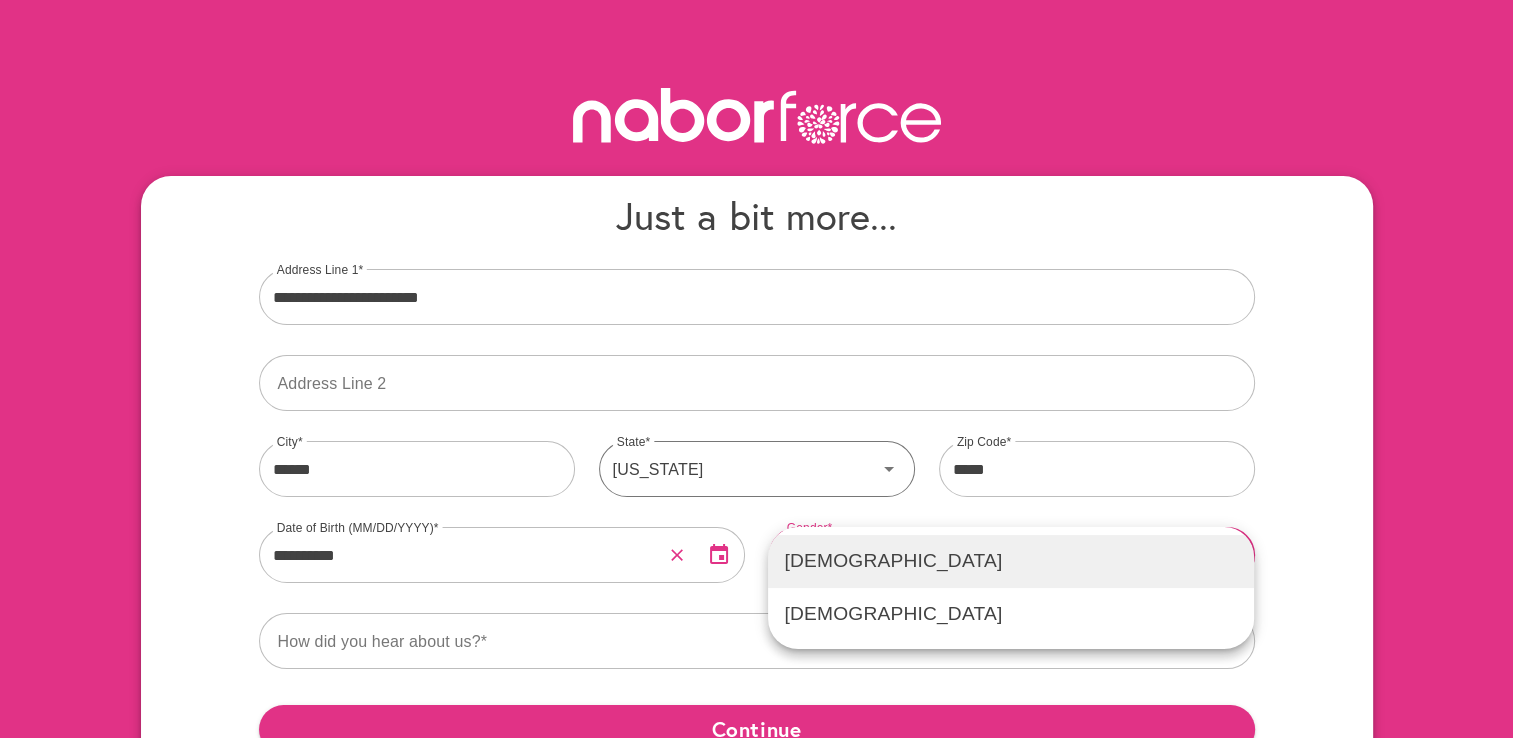 click on "Female" at bounding box center [1011, 561] 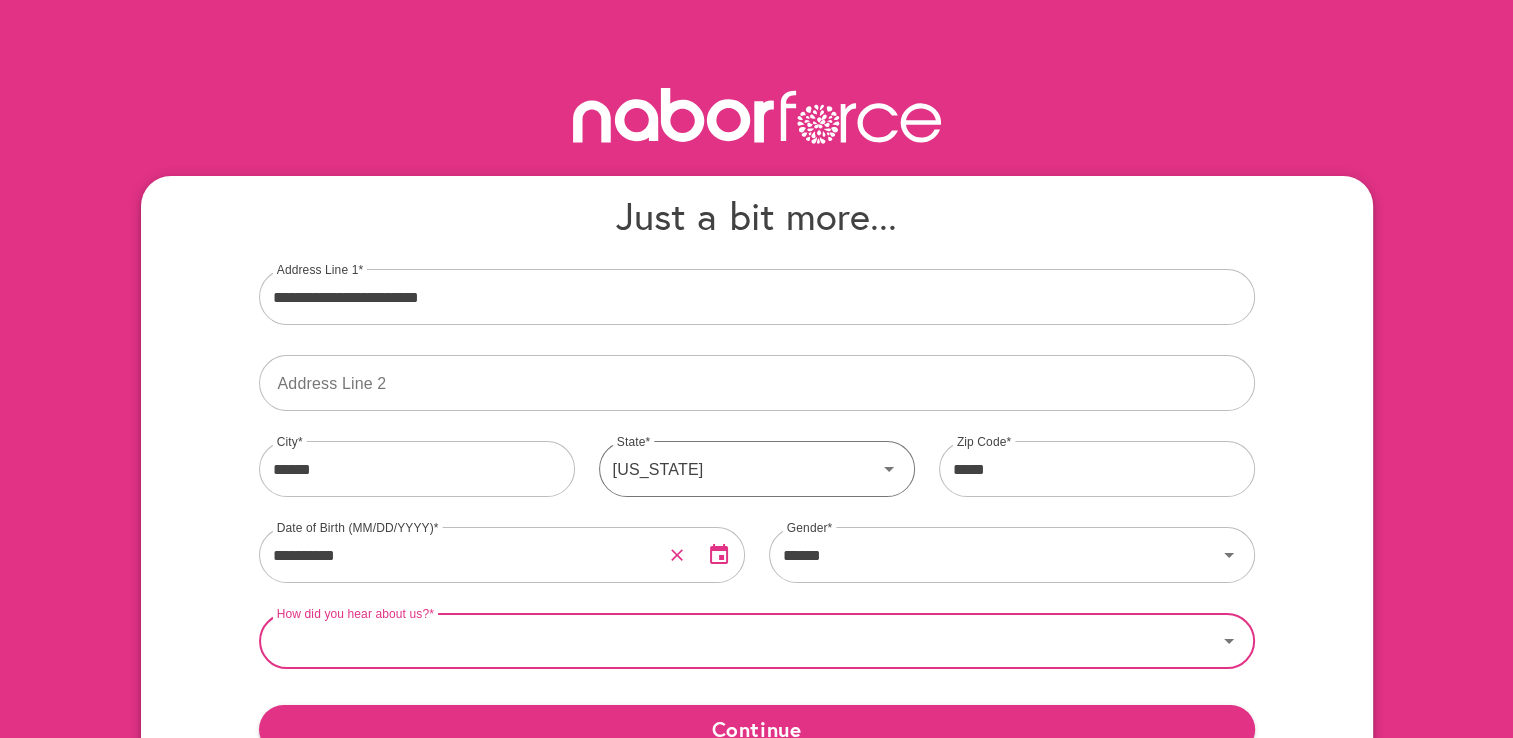 click on "How did you hear about us?" at bounding box center (738, 641) 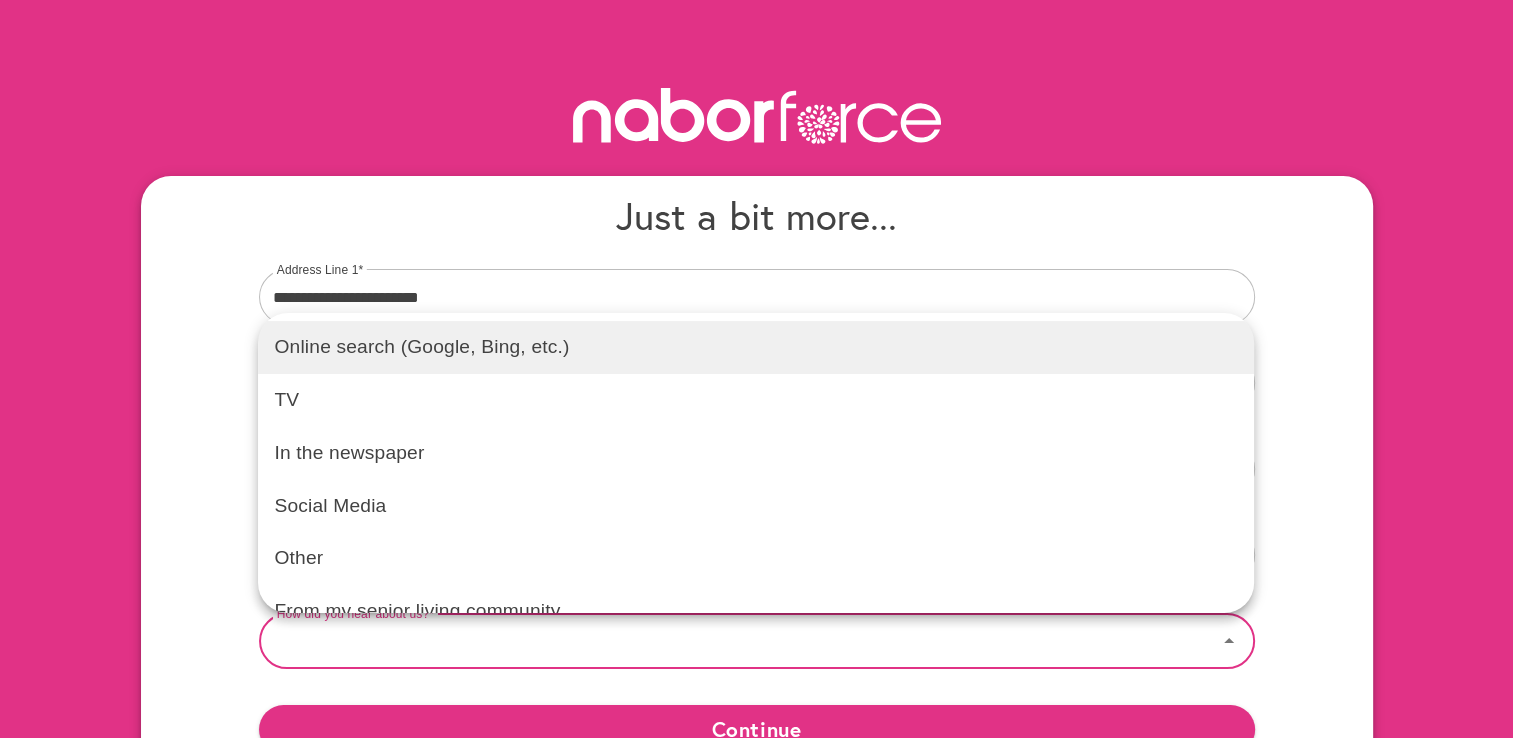 click on "Online search (Google, Bing, etc.)" at bounding box center (756, 347) 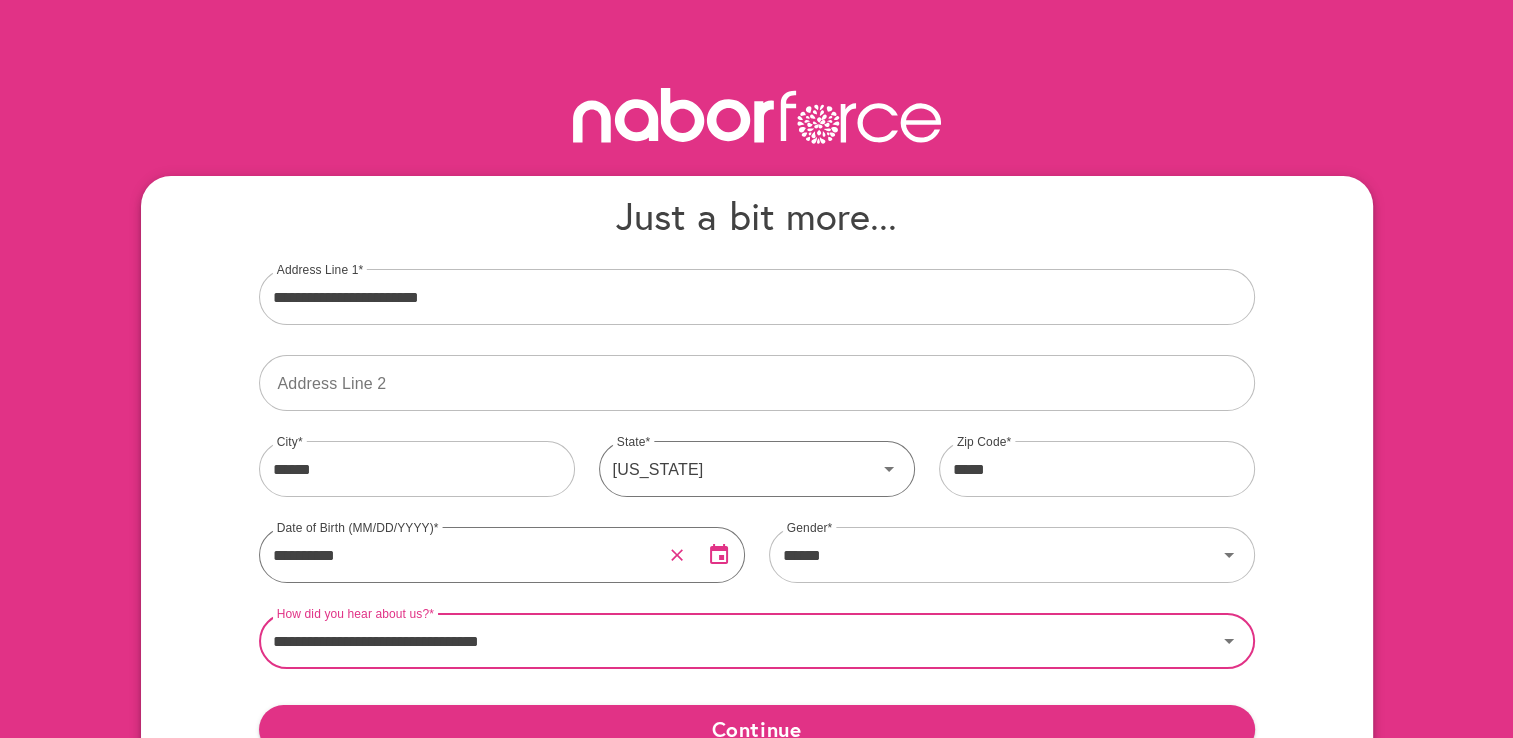 scroll, scrollTop: 146, scrollLeft: 0, axis: vertical 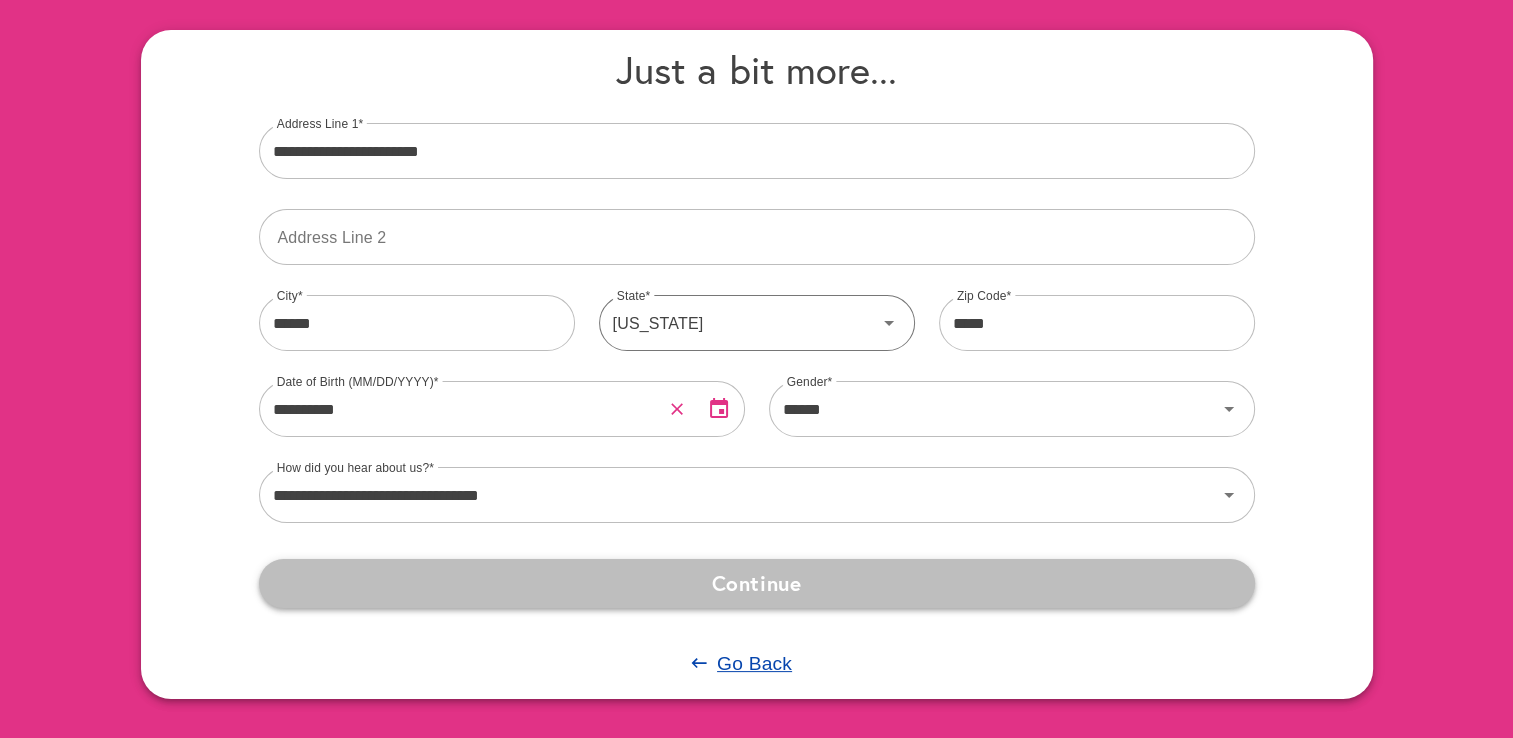 click on "Continue" at bounding box center [757, 583] 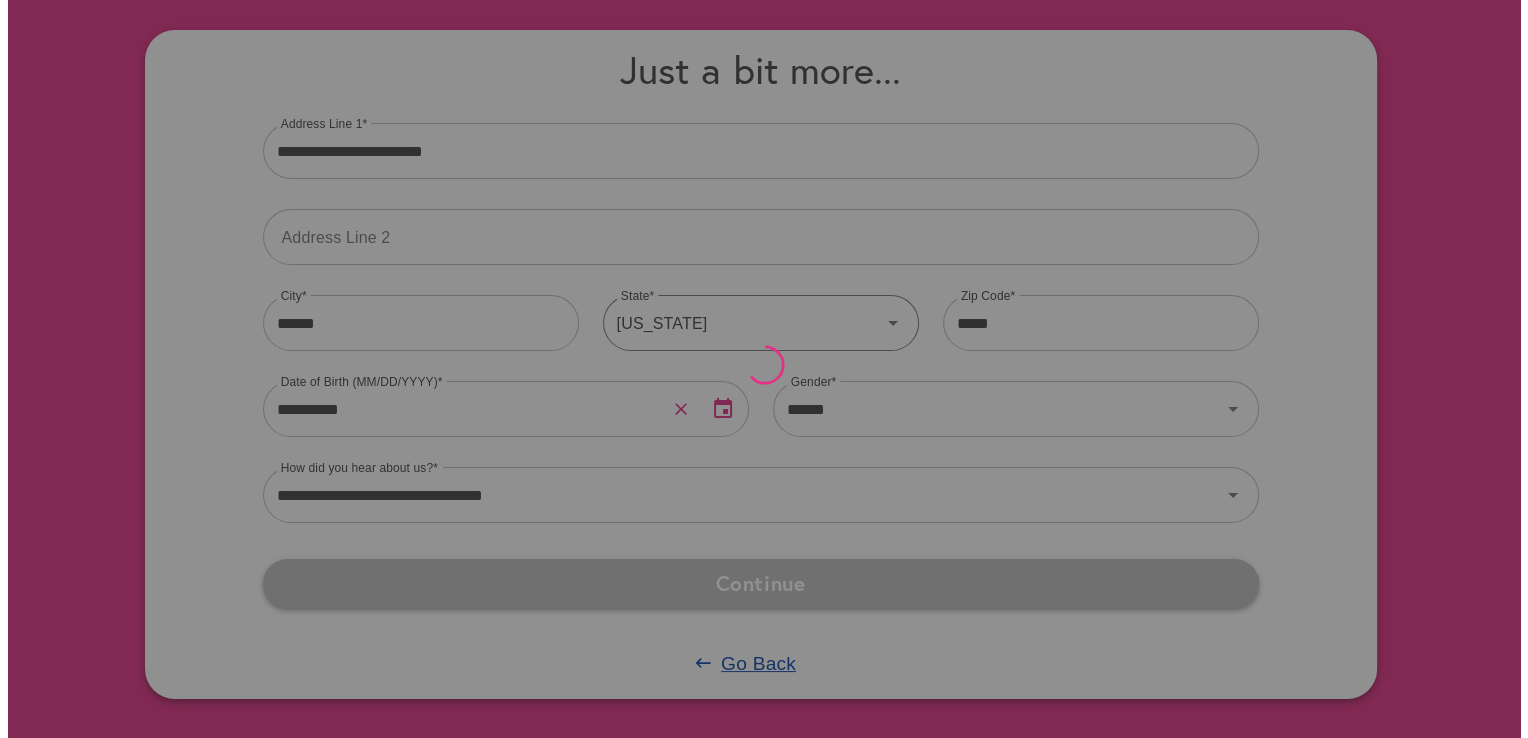 scroll, scrollTop: 0, scrollLeft: 0, axis: both 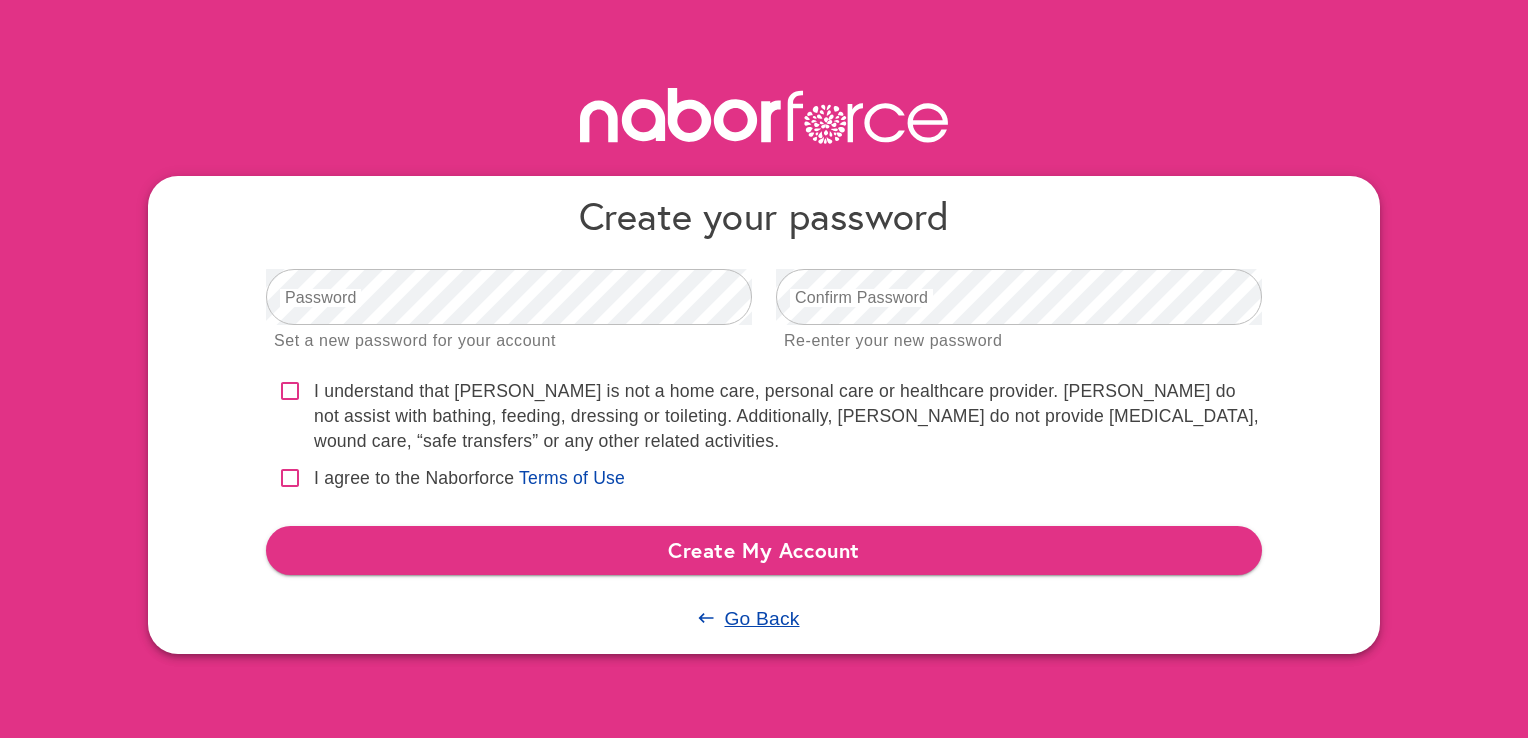 click on "I understand that Naborforce is not a home care, personal care or healthcare provider. Nabors do not assist with bathing, feeding, dressing or toileting. Additionally, Nabors do not provide medication management, wound care, “safe transfers” or any other related activities." at bounding box center (788, 416) 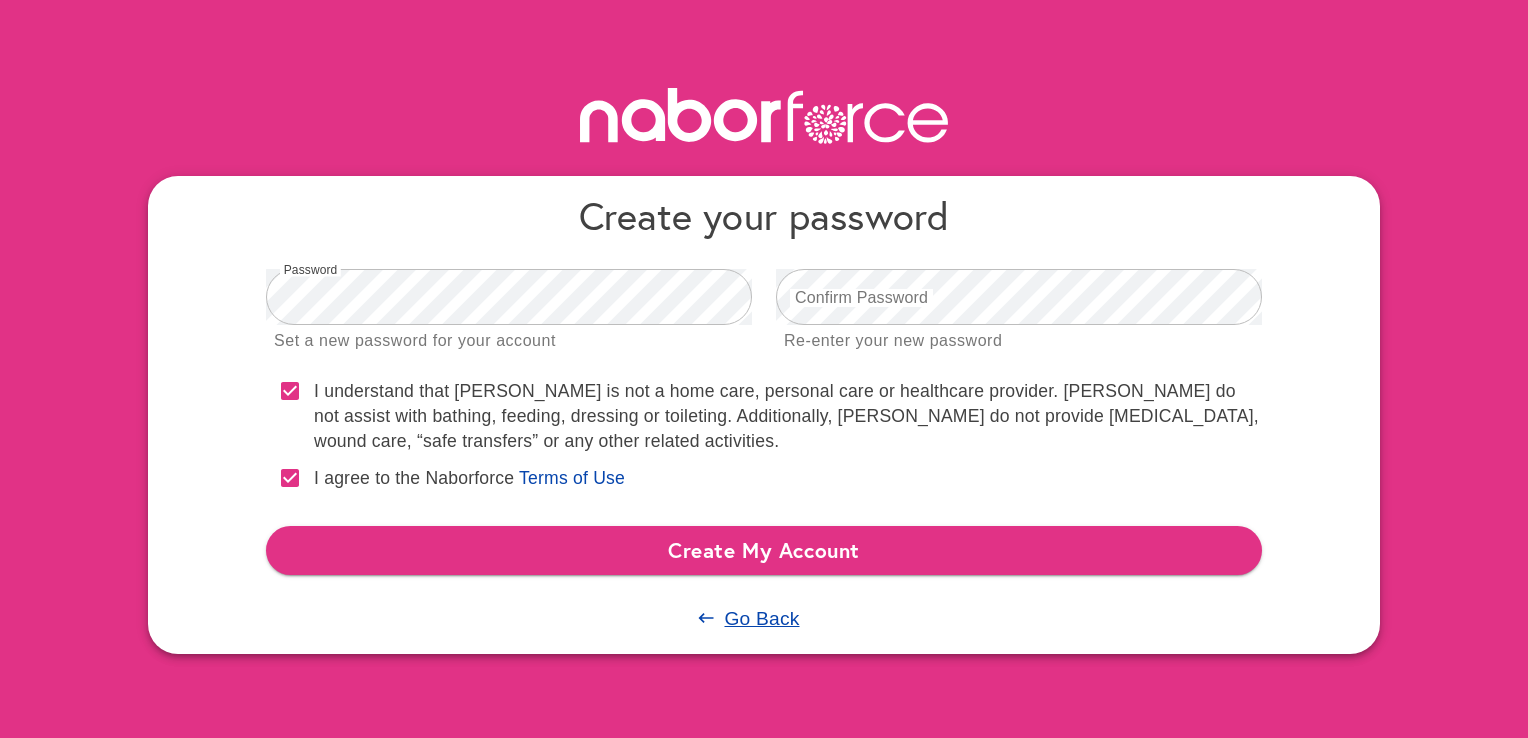 click on "Go Back" at bounding box center (764, 618) 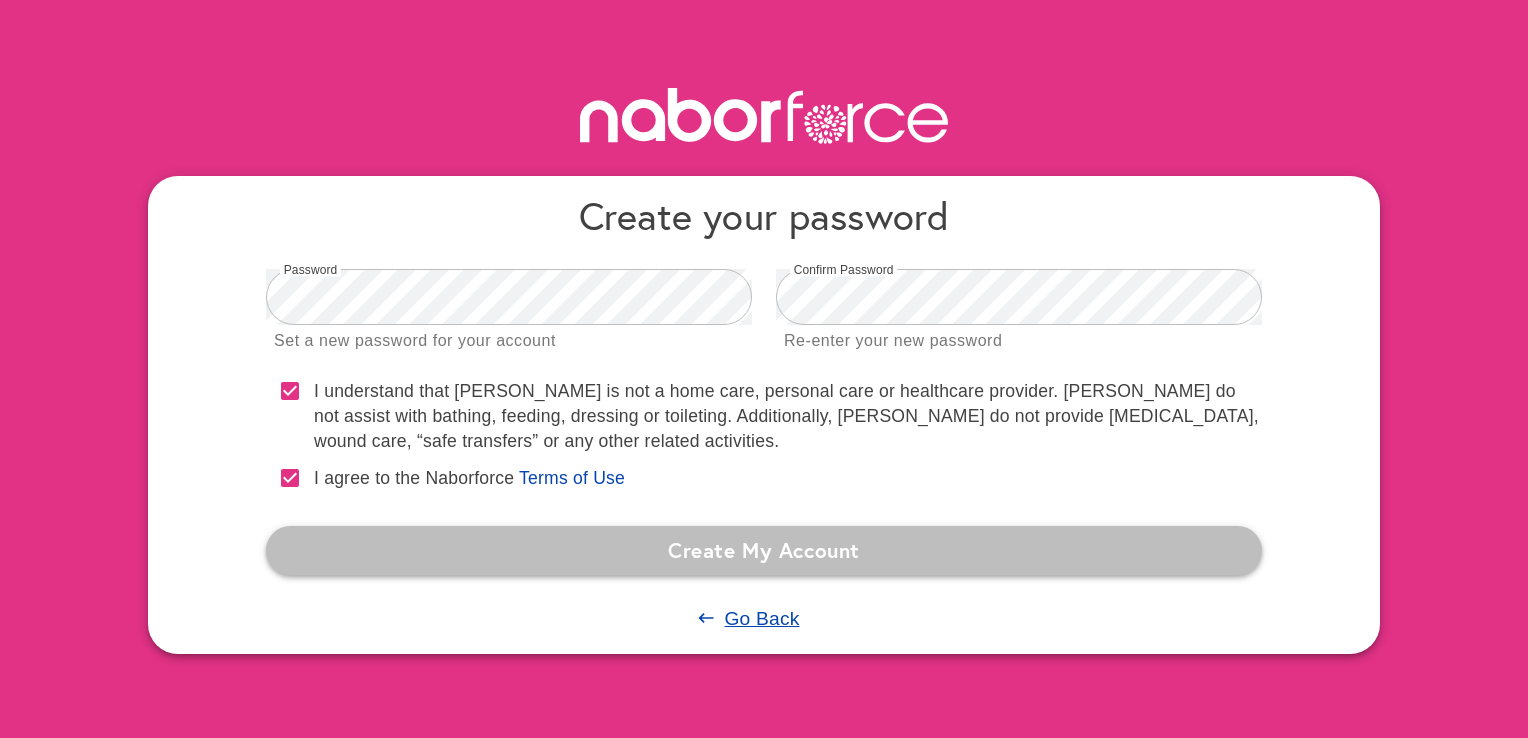 click on "Create My Account" at bounding box center [764, 550] 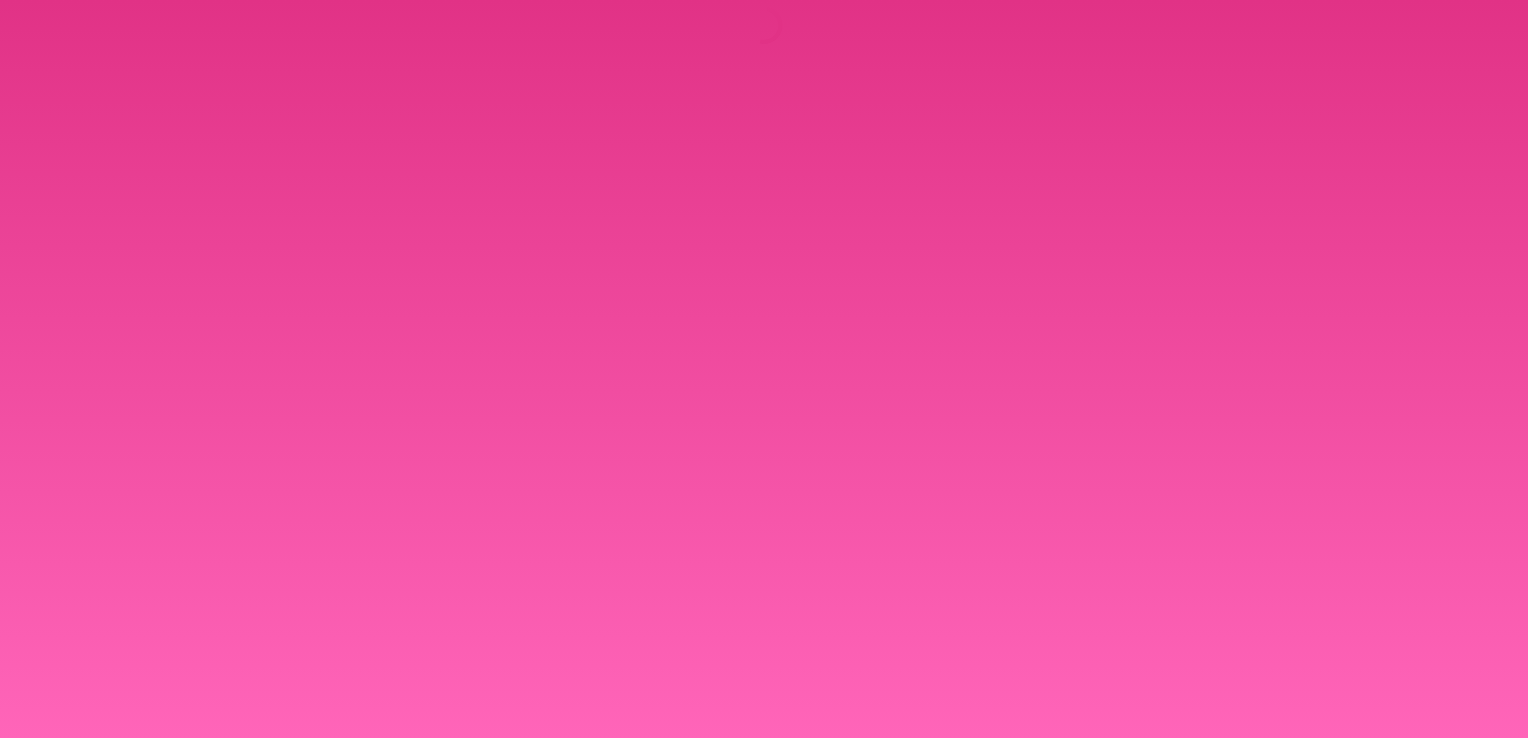 scroll, scrollTop: 0, scrollLeft: 0, axis: both 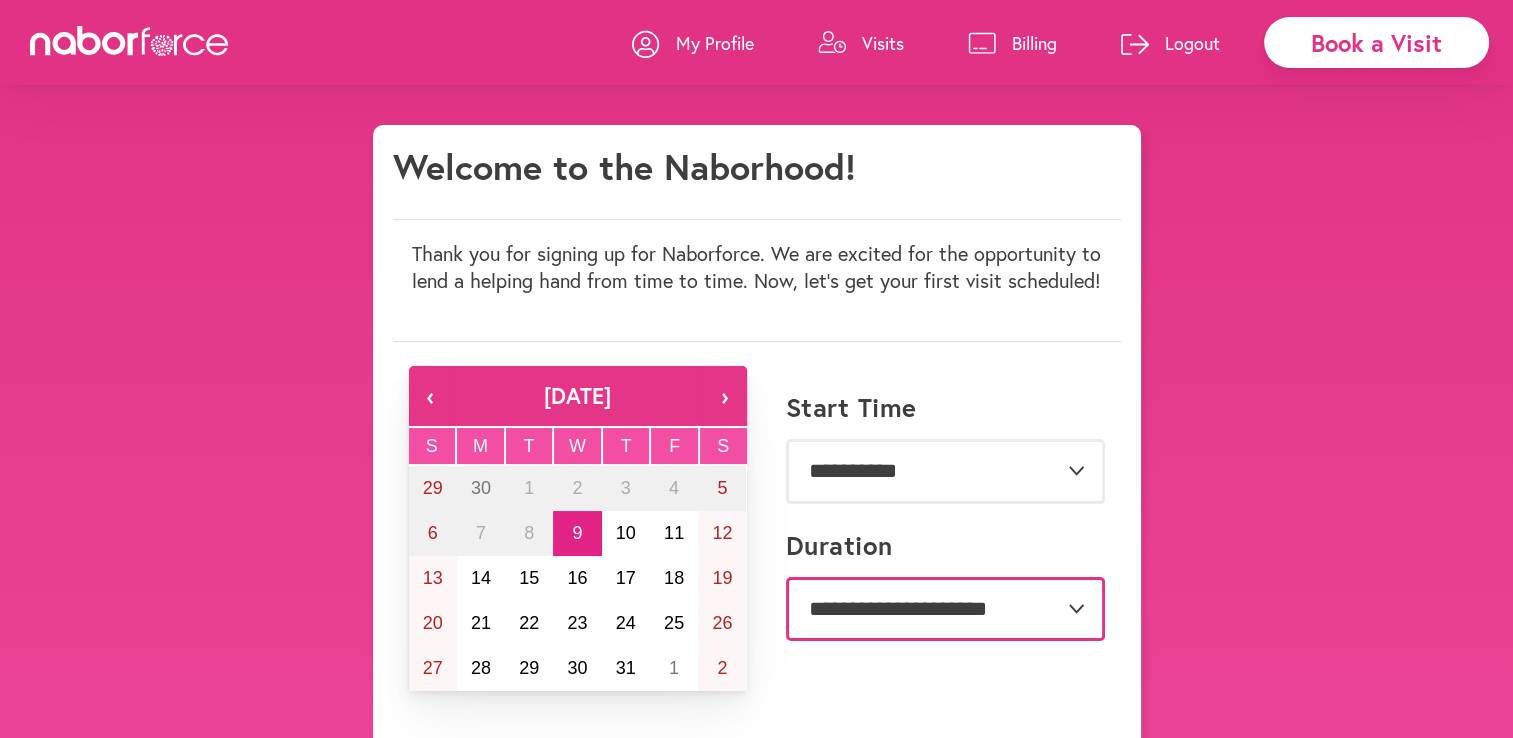 click on "**********" at bounding box center [945, 609] 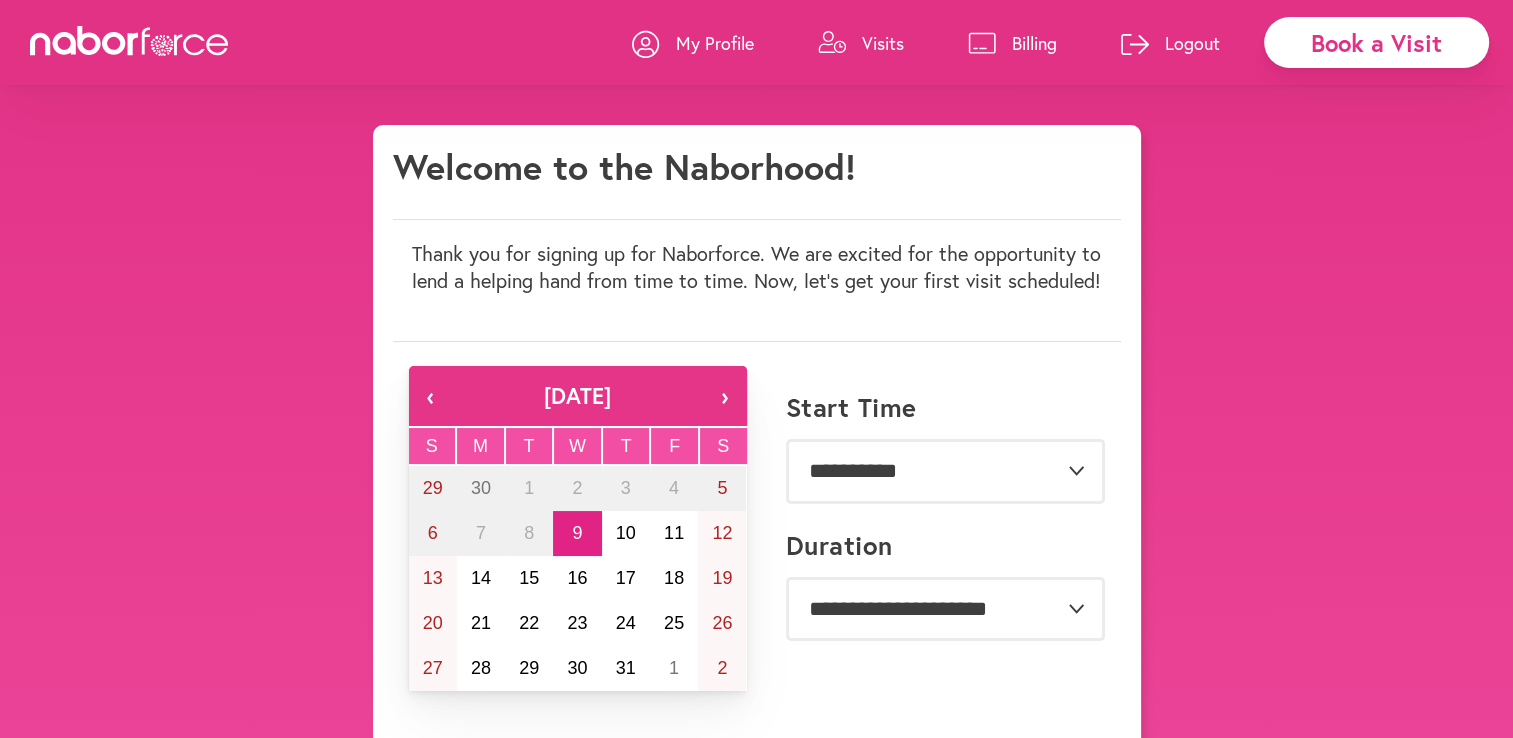 click on "**********" at bounding box center (757, 519) 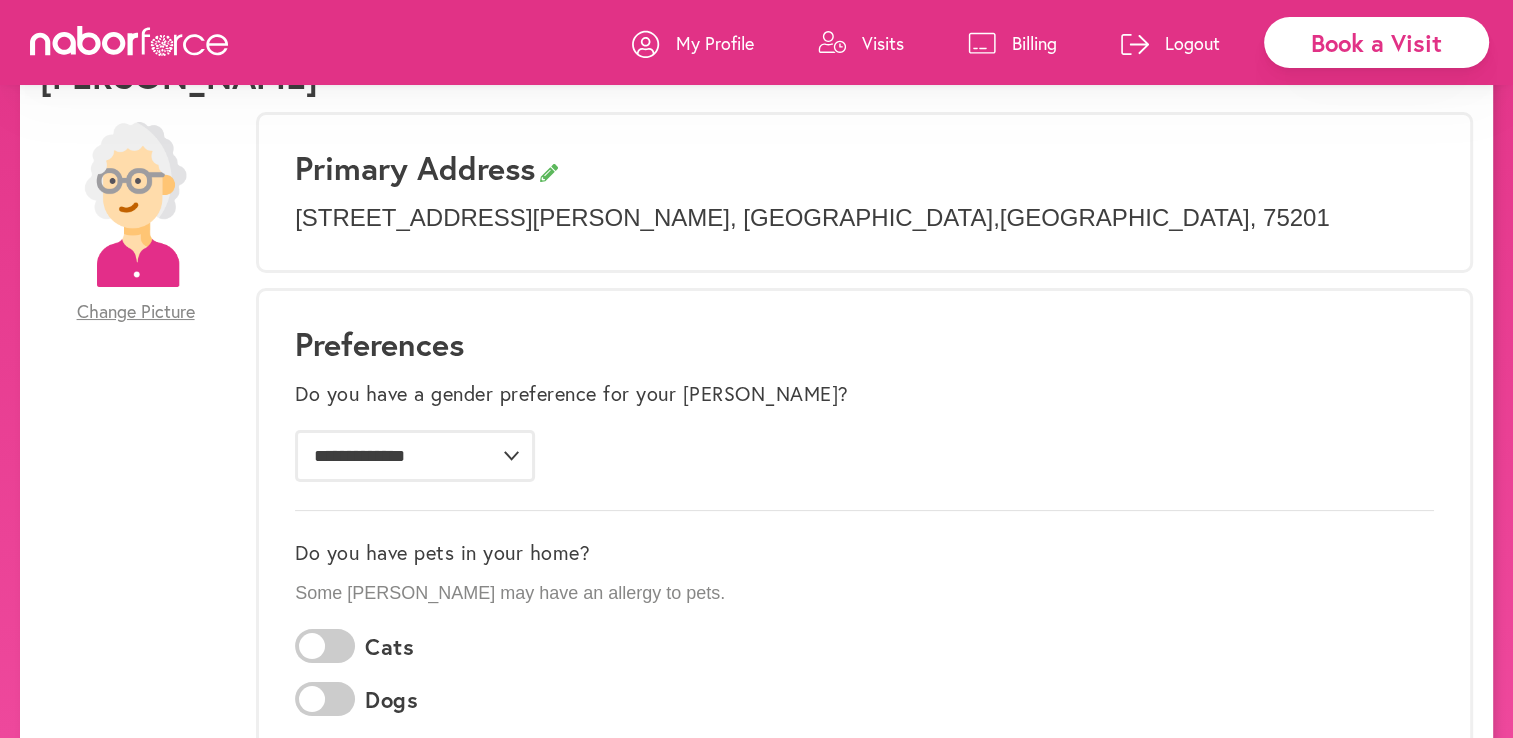 scroll, scrollTop: 108, scrollLeft: 0, axis: vertical 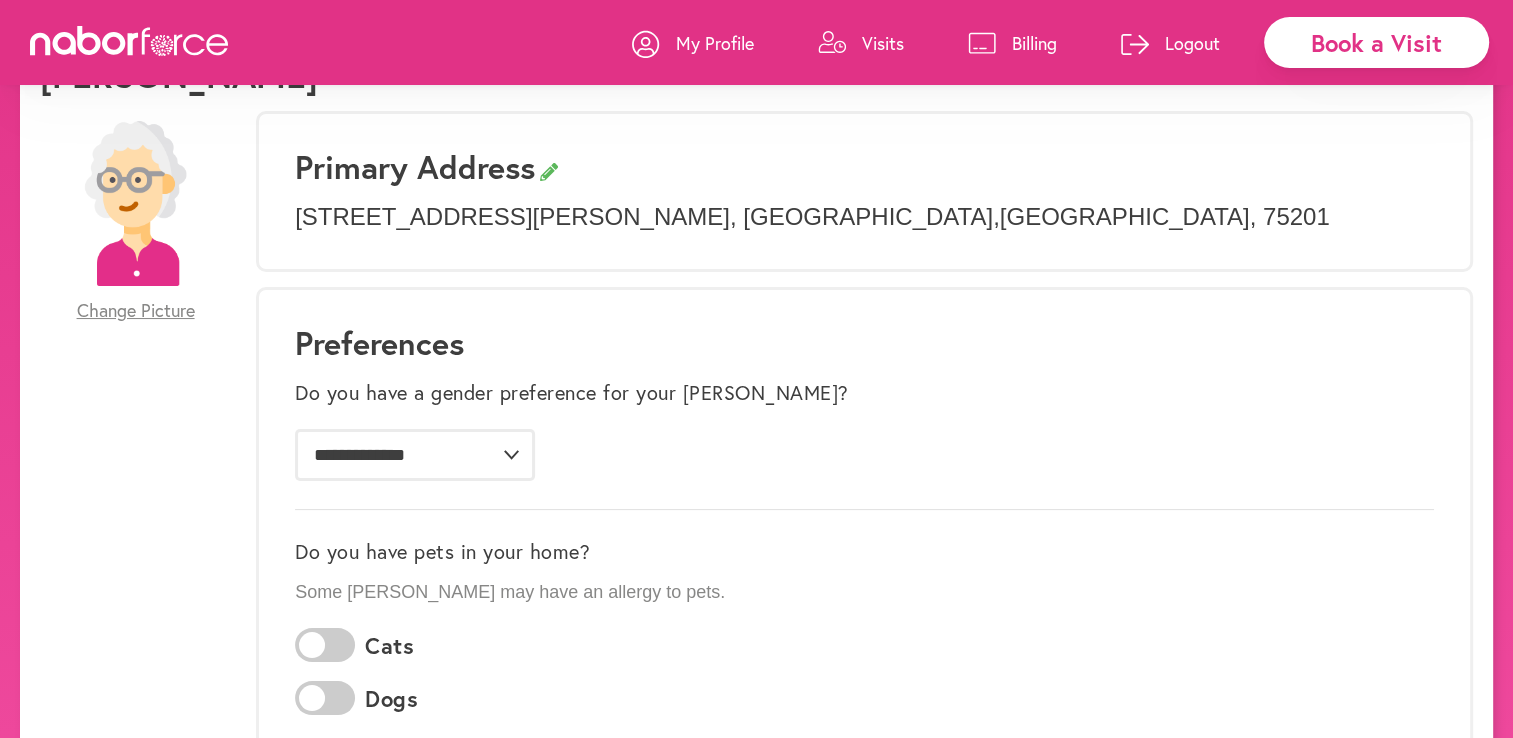 click on "Visits" at bounding box center (883, 43) 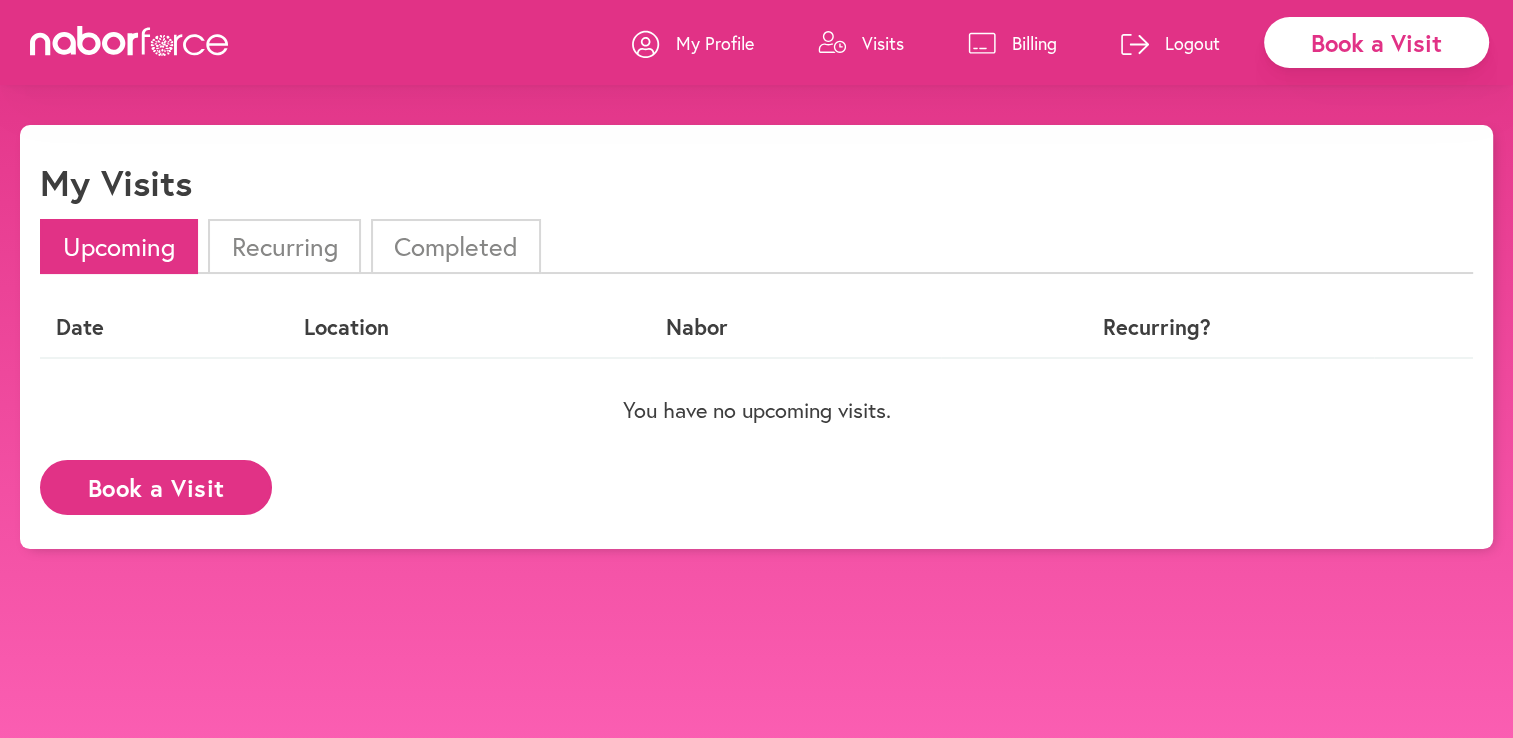 scroll, scrollTop: 124, scrollLeft: 0, axis: vertical 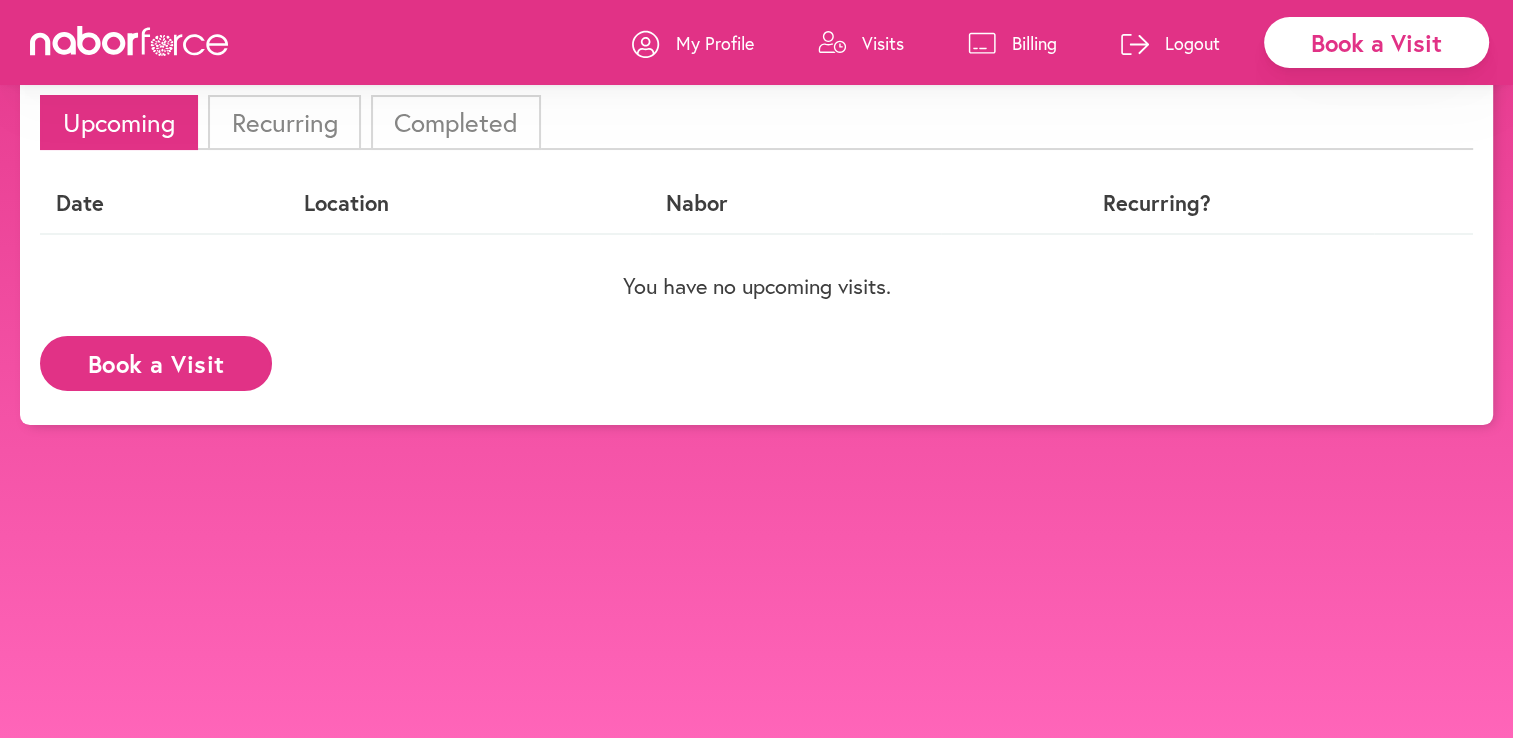 click on "Book a Visit My Profile Visits Billing Logout" at bounding box center (756, 42) 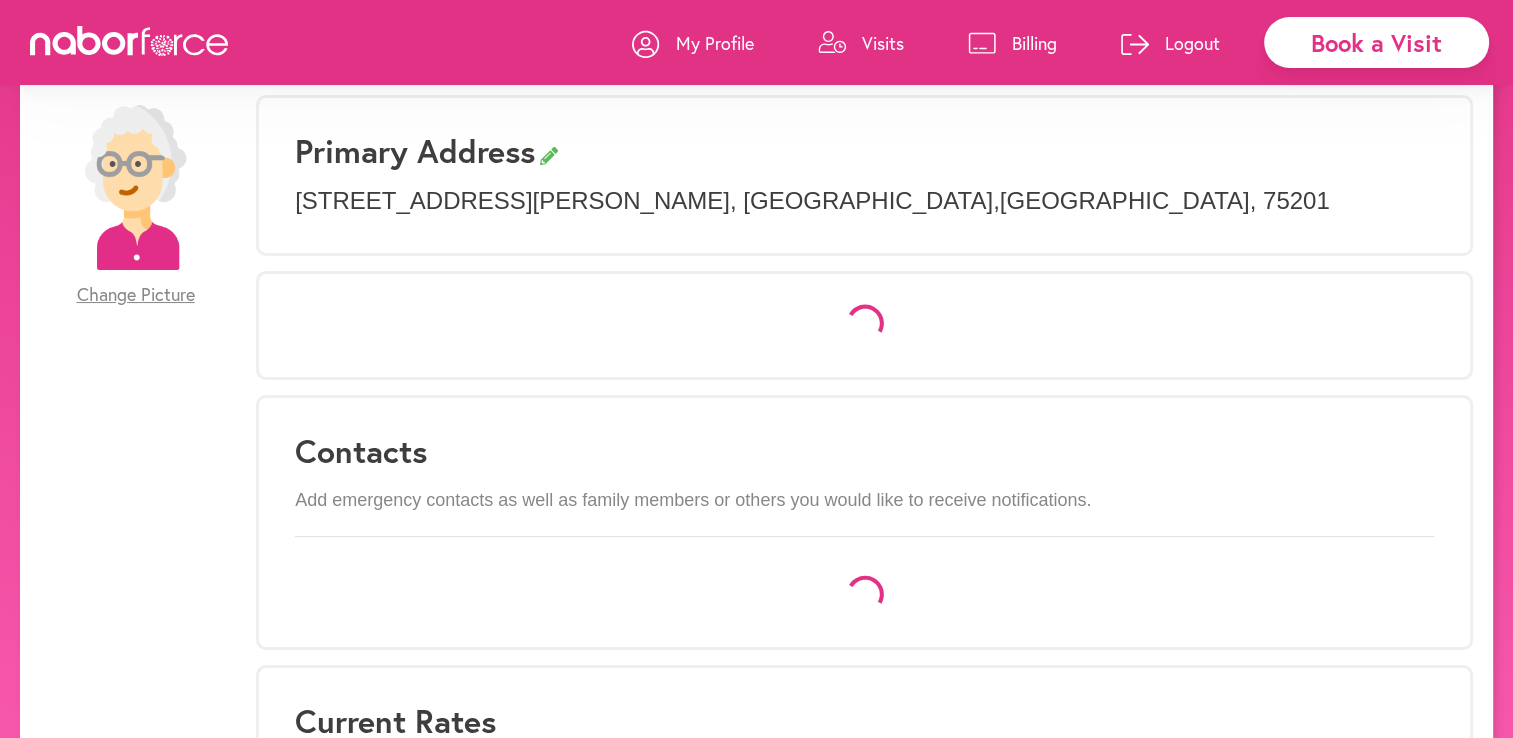 scroll, scrollTop: 0, scrollLeft: 0, axis: both 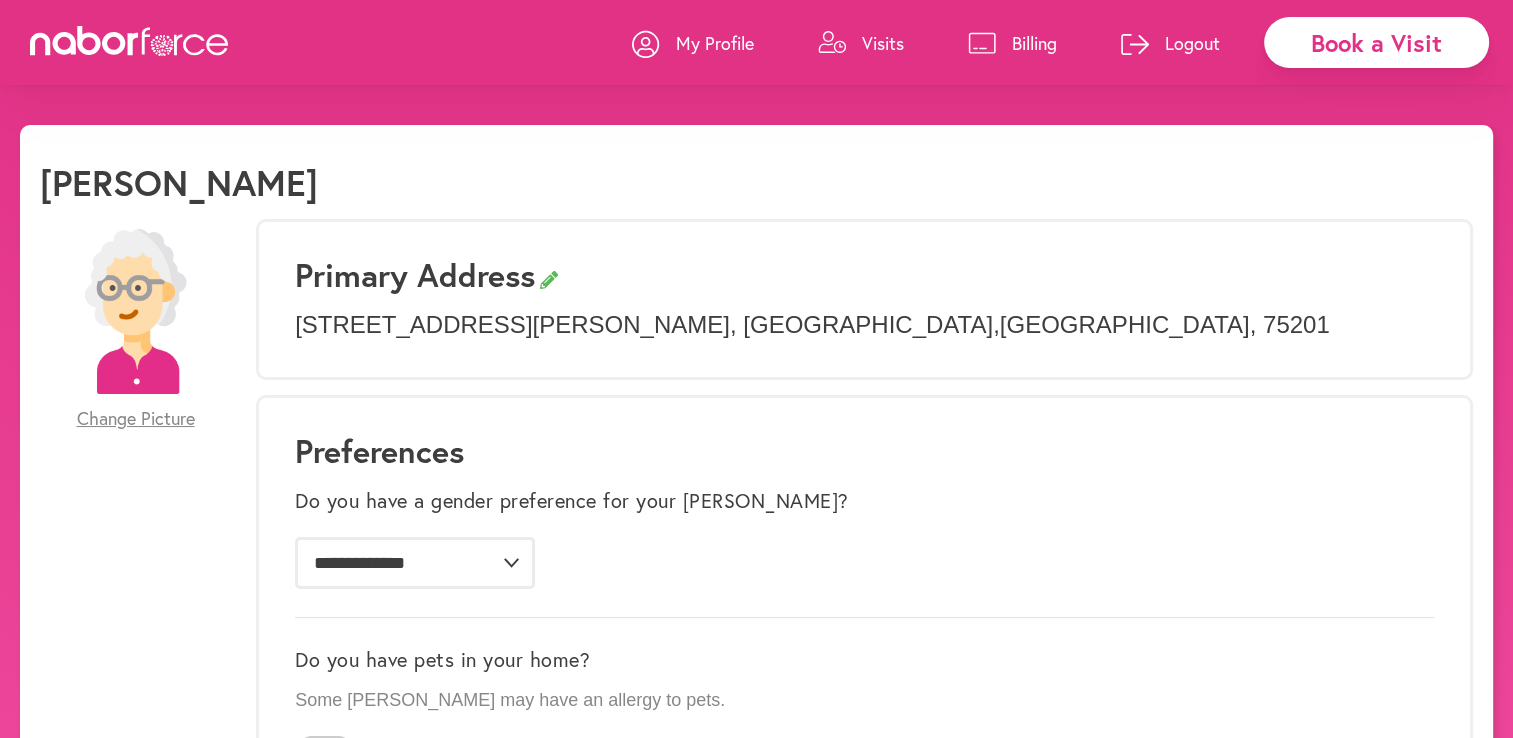 click on "Book a Visit My Profile Visits Billing Logout" at bounding box center [756, 42] 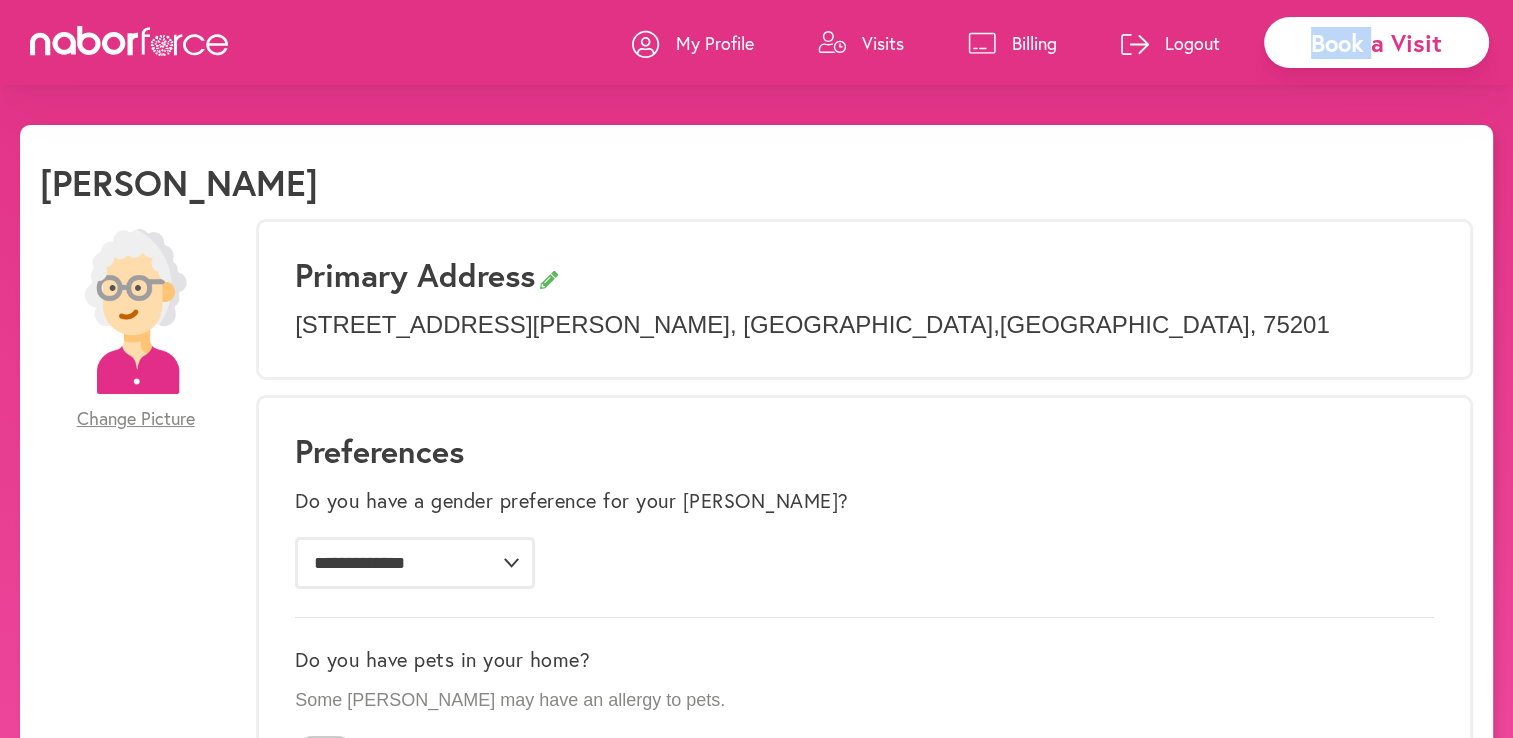 click on "Book a Visit My Profile Visits Billing Logout" at bounding box center (756, 42) 